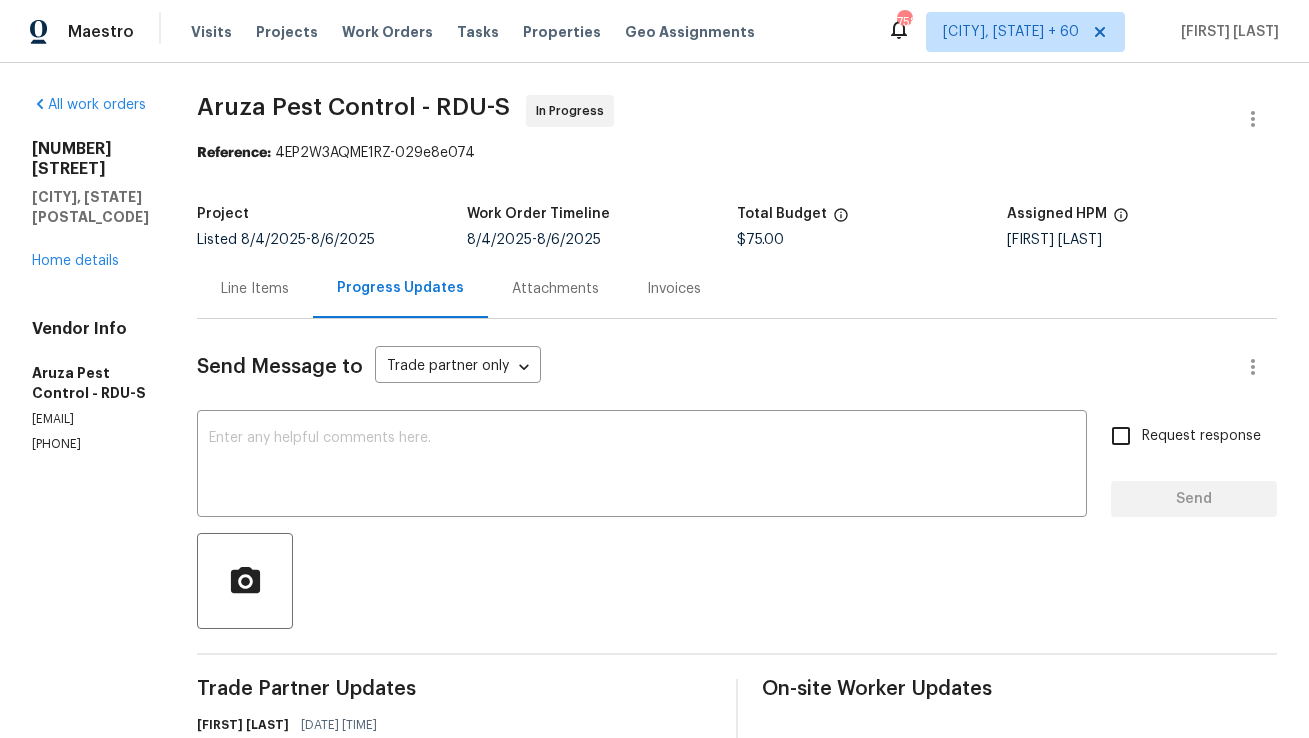 scroll, scrollTop: 0, scrollLeft: 0, axis: both 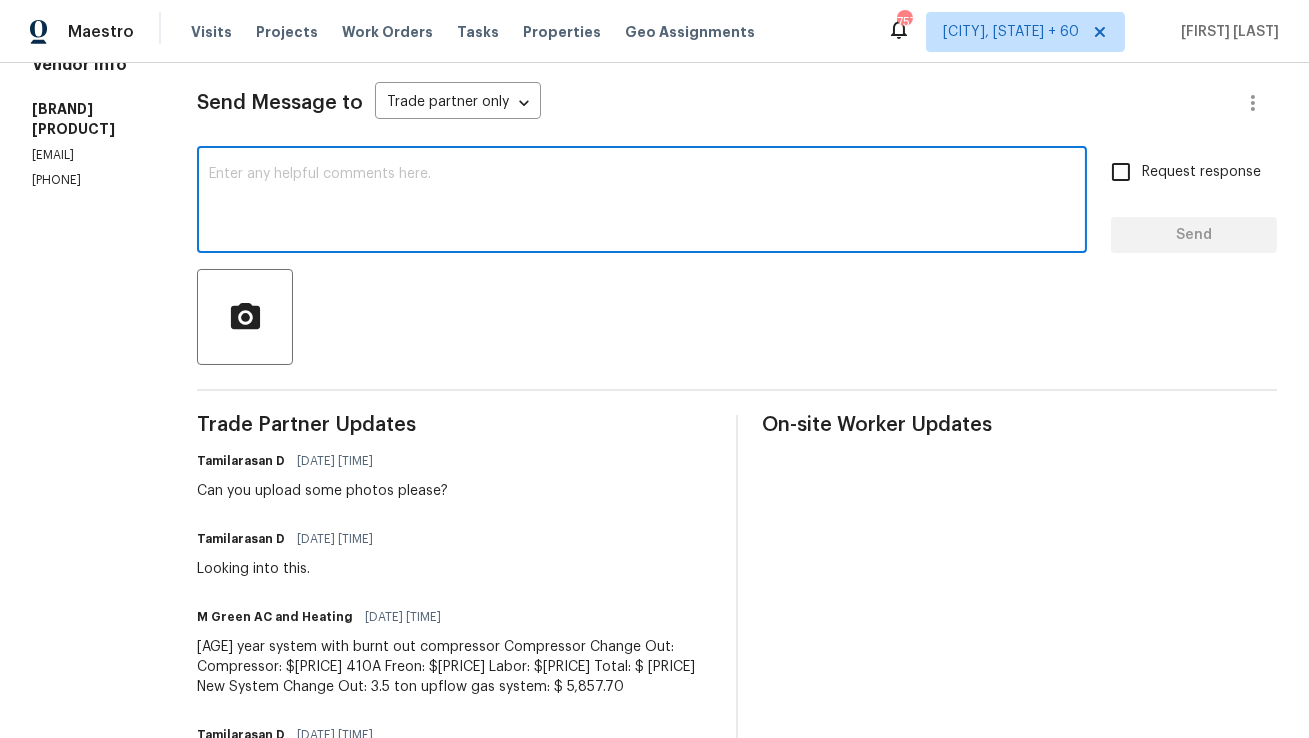click at bounding box center (642, 202) 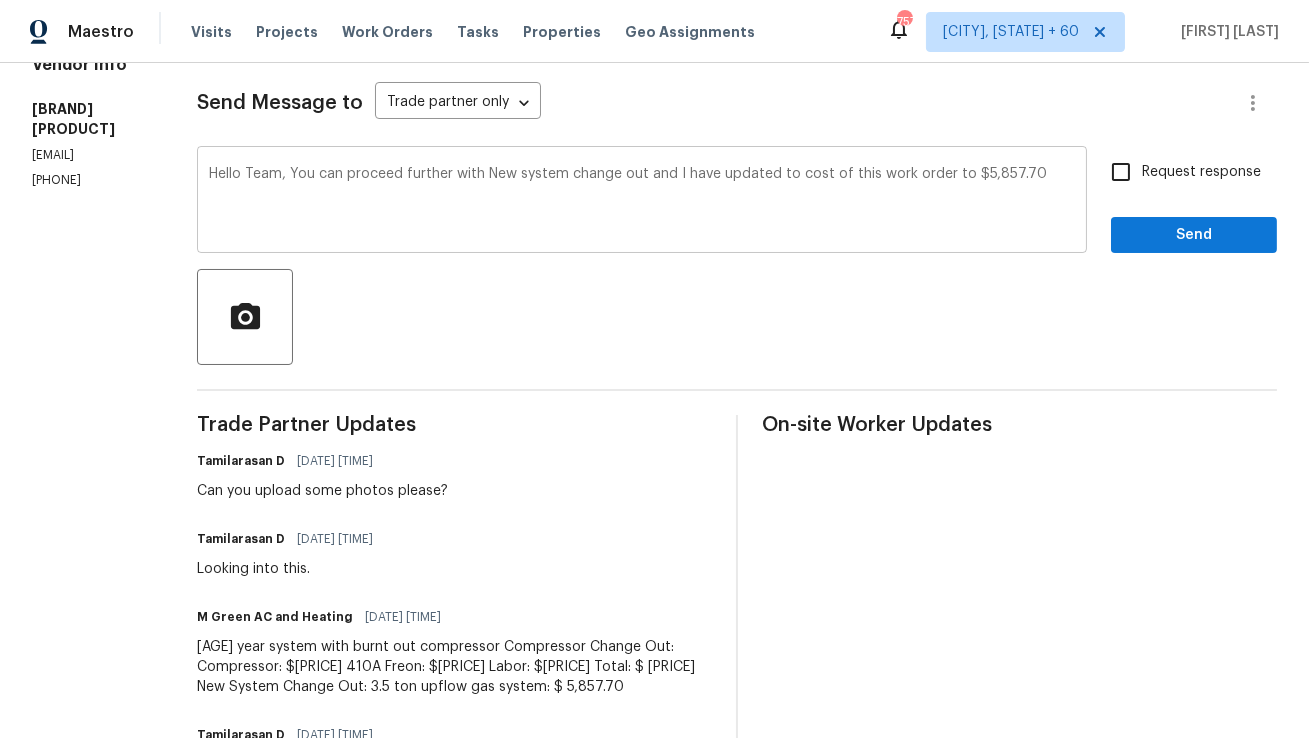 click on "Hello Team, You can proceed further with New system change out and I have updated to cost of this work order to $5,857.70" at bounding box center (642, 202) 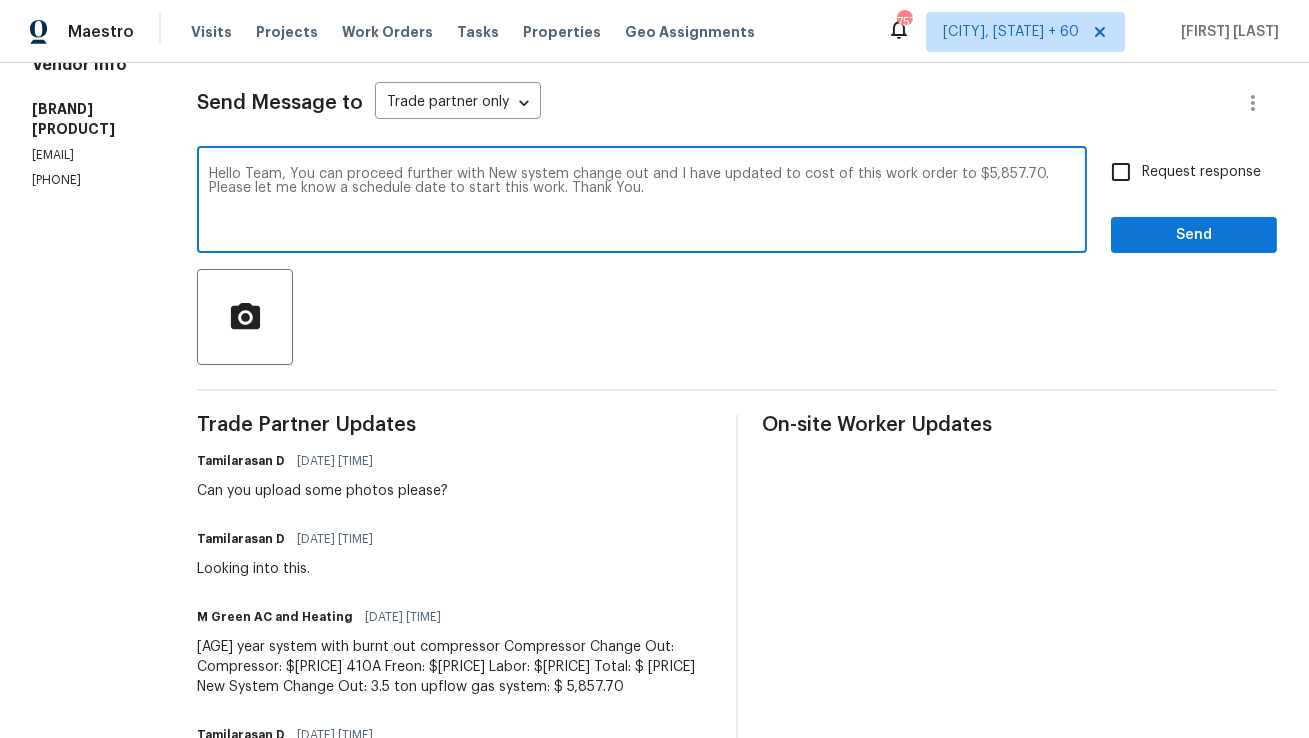 click on "Hello Team, You can proceed further with New system change out and I have updated to cost of this work order to $5,857.70. Please let me know a schedule date to start this work. Thank You." at bounding box center [642, 202] 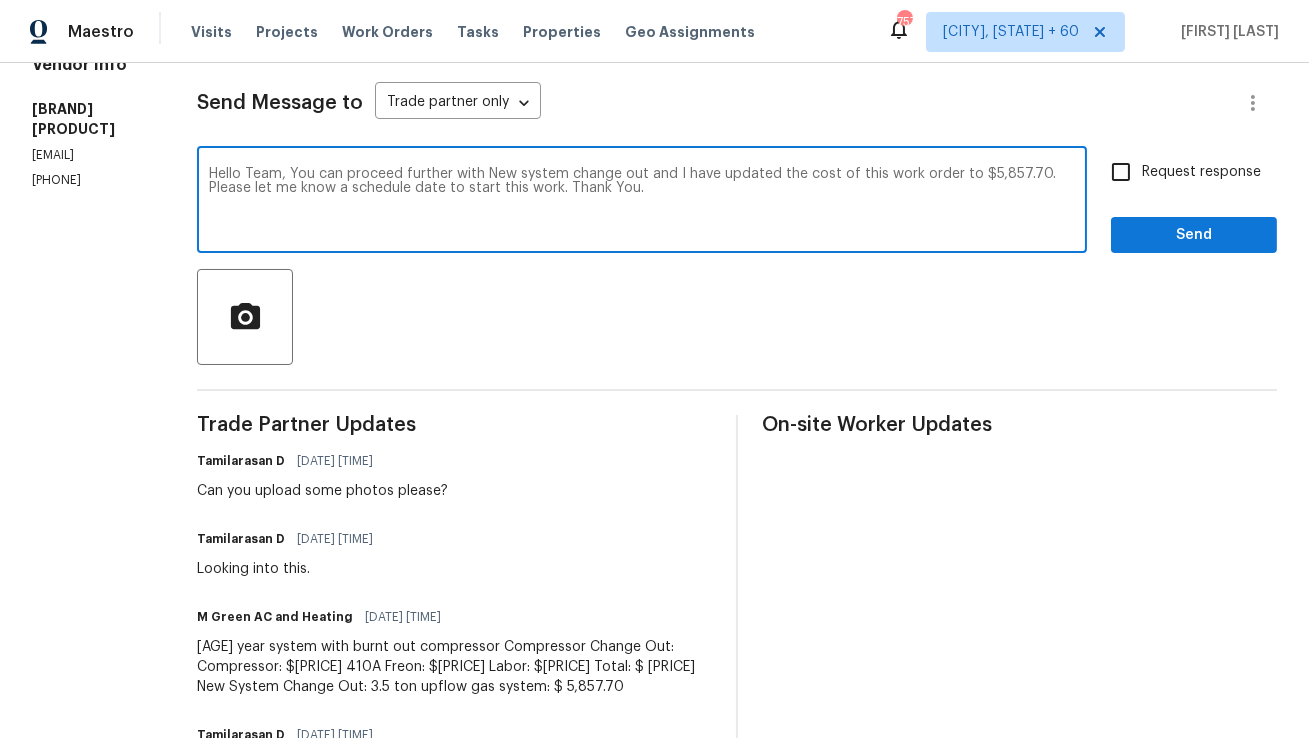 type on "Hello Team, You can proceed further with New system change out and I have updated the cost of this work order to $5,857.70. Please let me know a schedule date to start this work. Thank You." 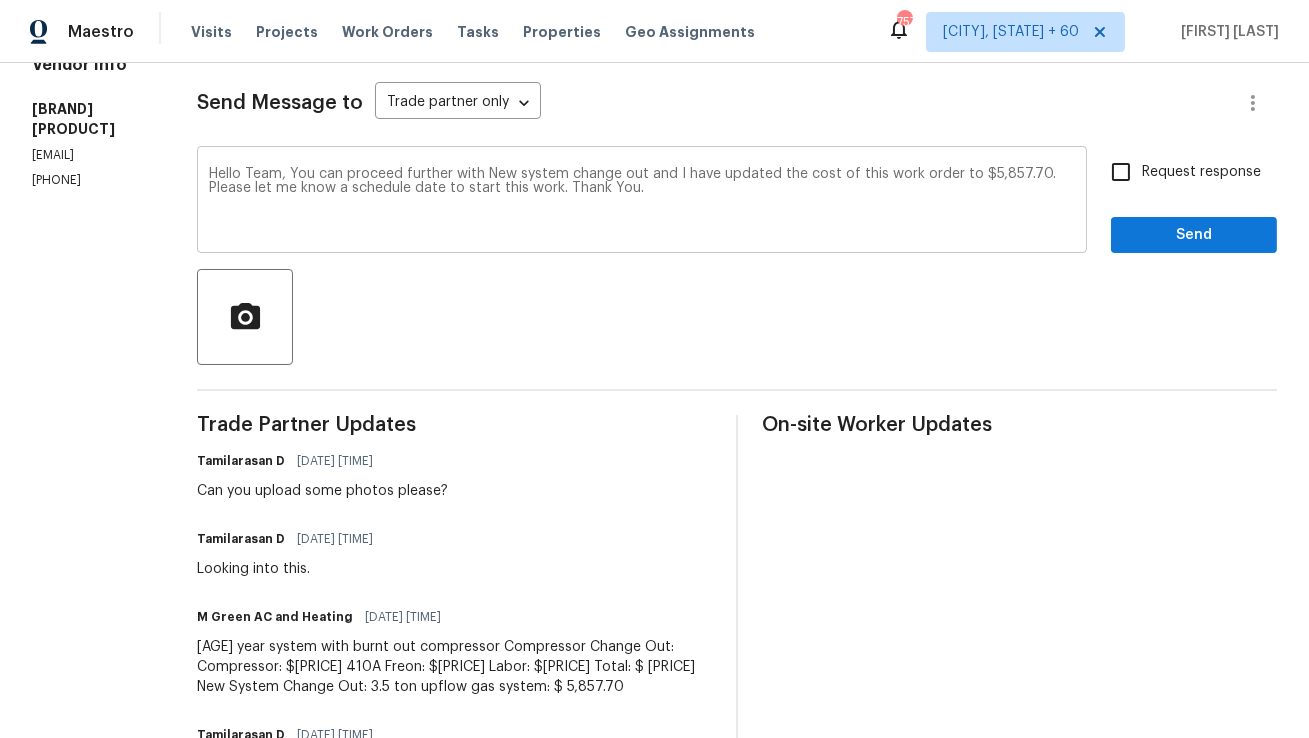 click on "Hello Team, You can proceed further with New system change out and I have updated the cost of this work order to $5,857.70. Please let me know a schedule date to start this work. Thank You. x ​" at bounding box center (642, 202) 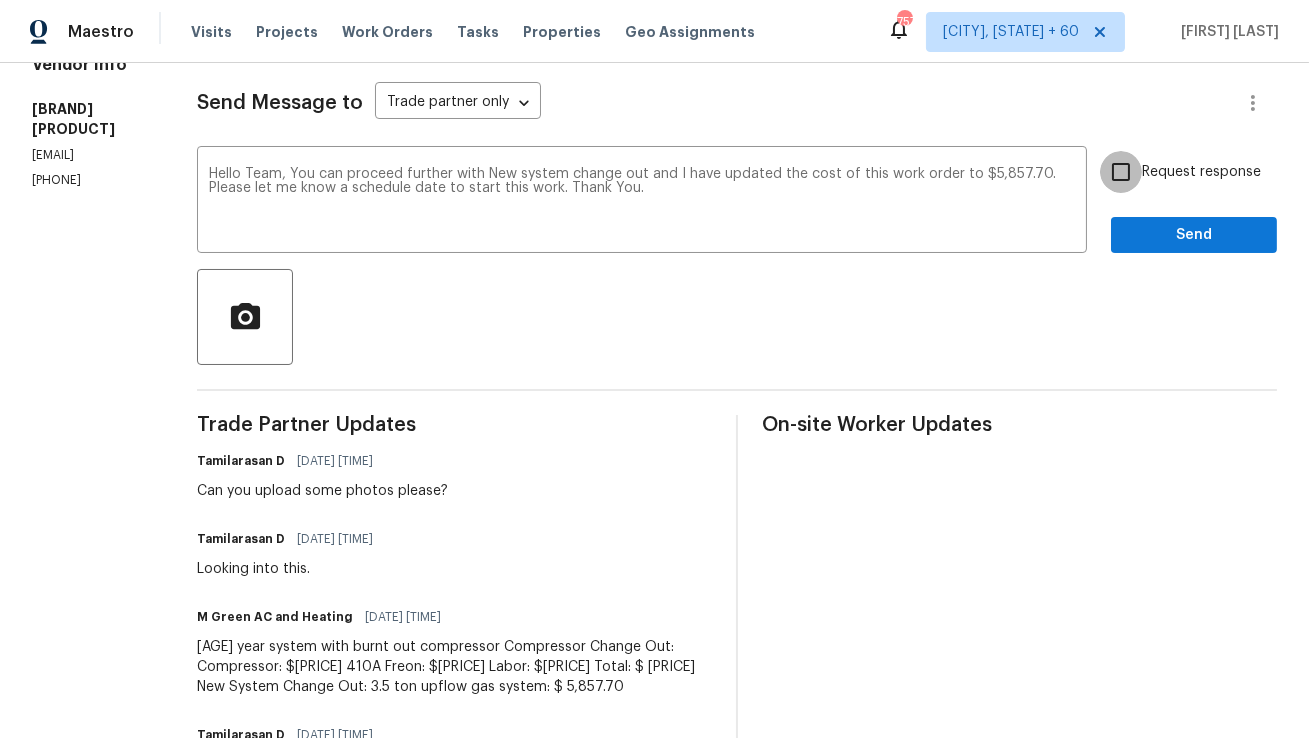 click on "Request response" at bounding box center (1121, 172) 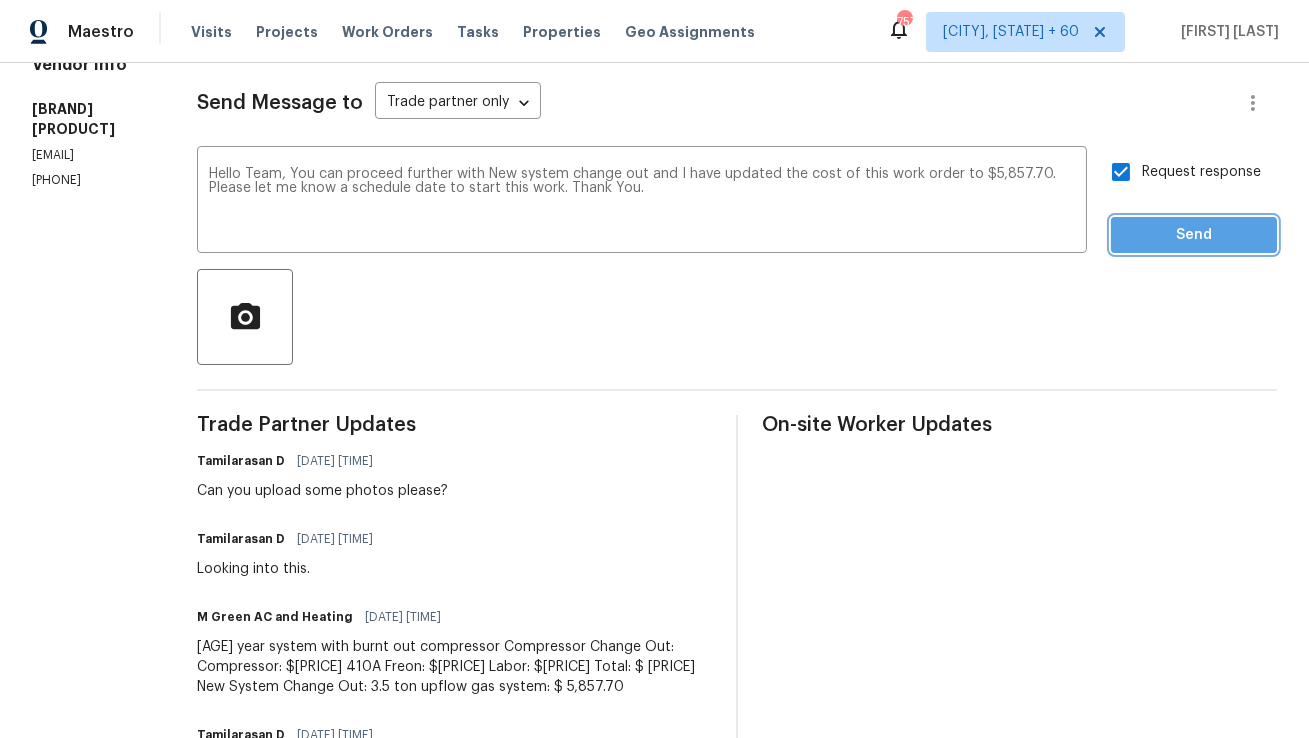 click on "Send" at bounding box center [1194, 235] 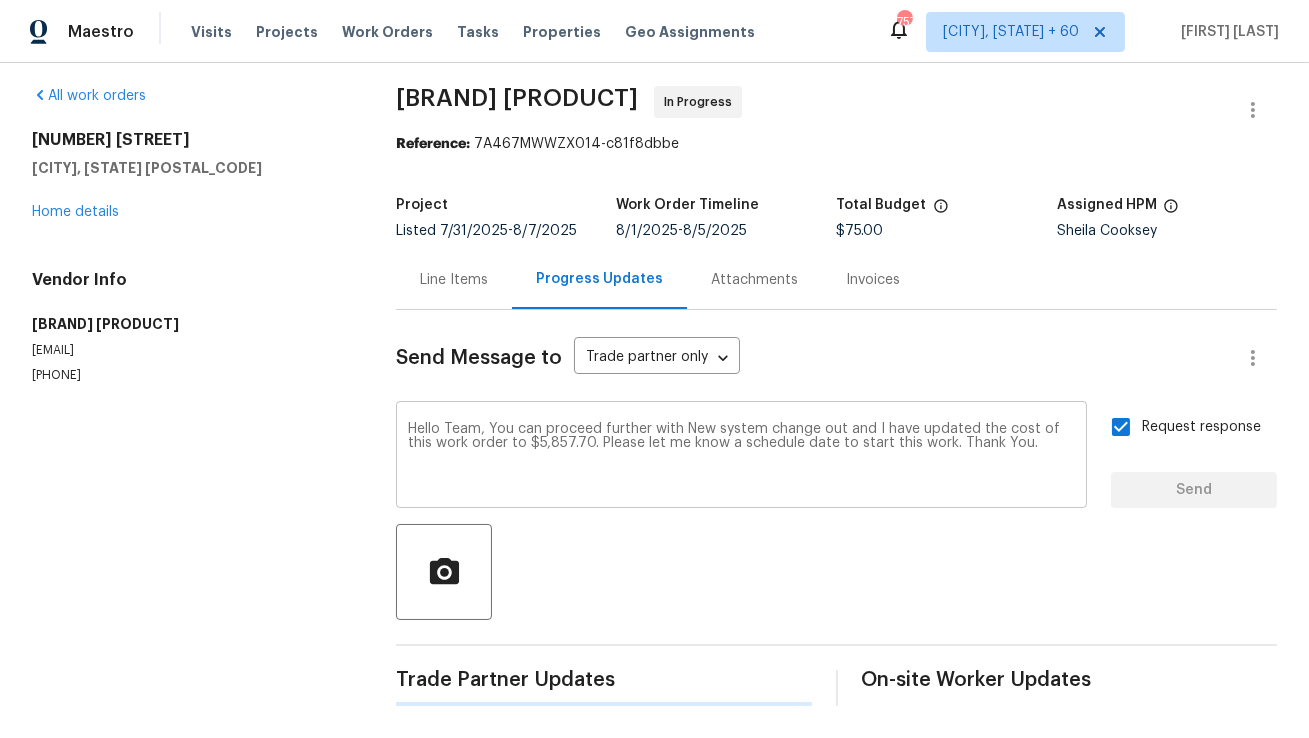 scroll, scrollTop: 0, scrollLeft: 0, axis: both 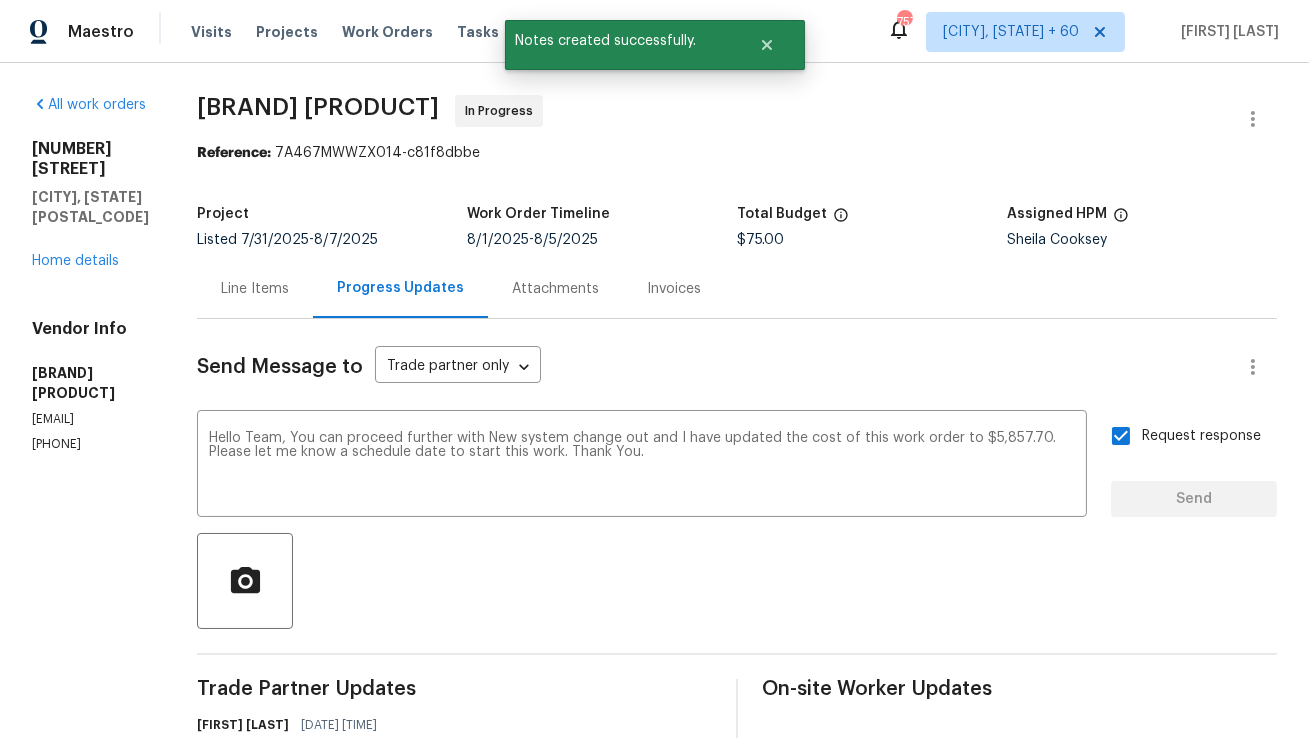 click on "Line Items" at bounding box center (255, 289) 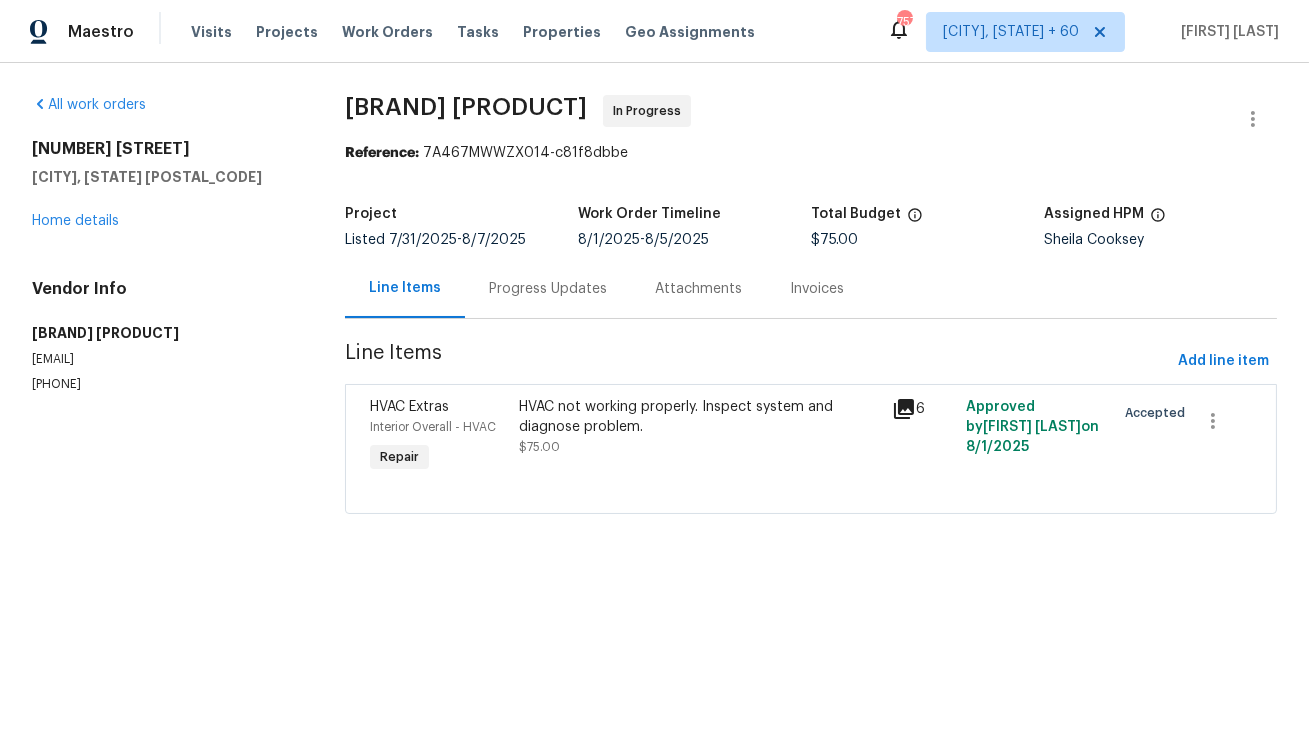 click on "HVAC not working properly. Inspect system and diagnose problem." at bounding box center (699, 417) 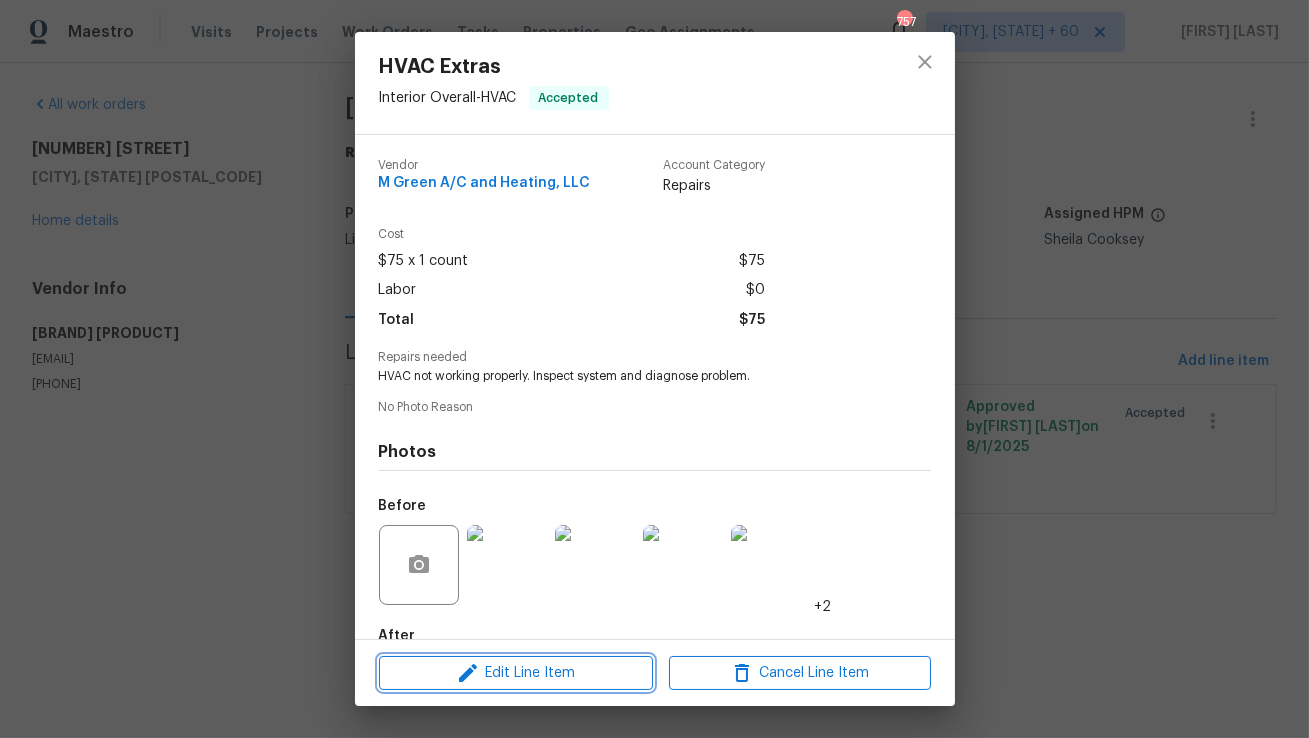 click on "Edit Line Item" at bounding box center [516, 673] 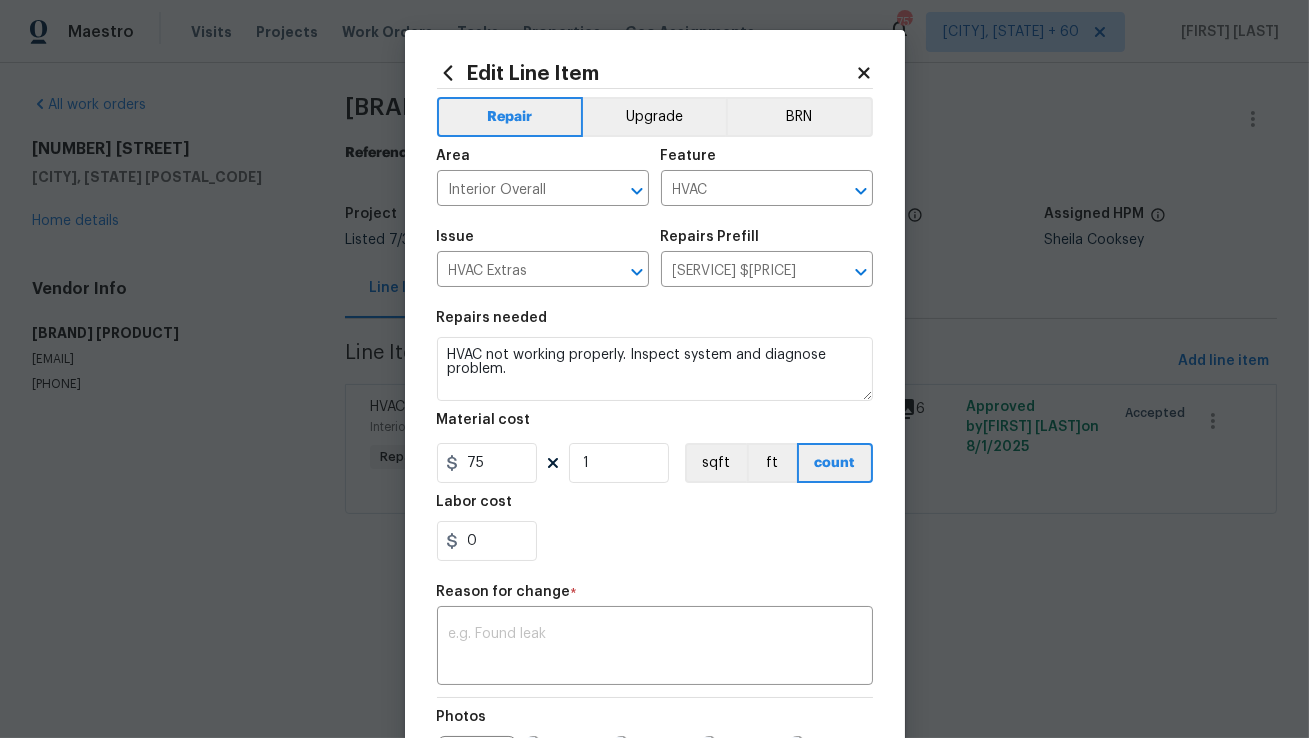 scroll, scrollTop: 10, scrollLeft: 0, axis: vertical 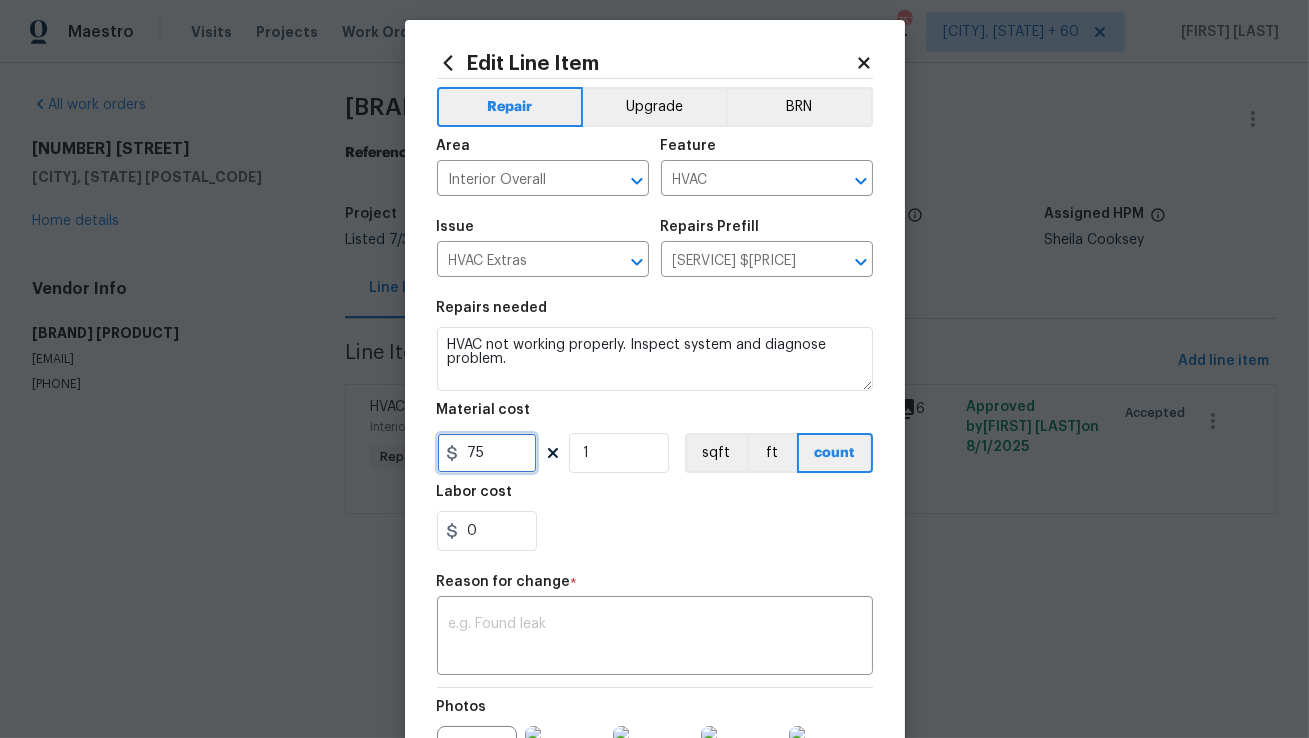 click on "75" at bounding box center (487, 453) 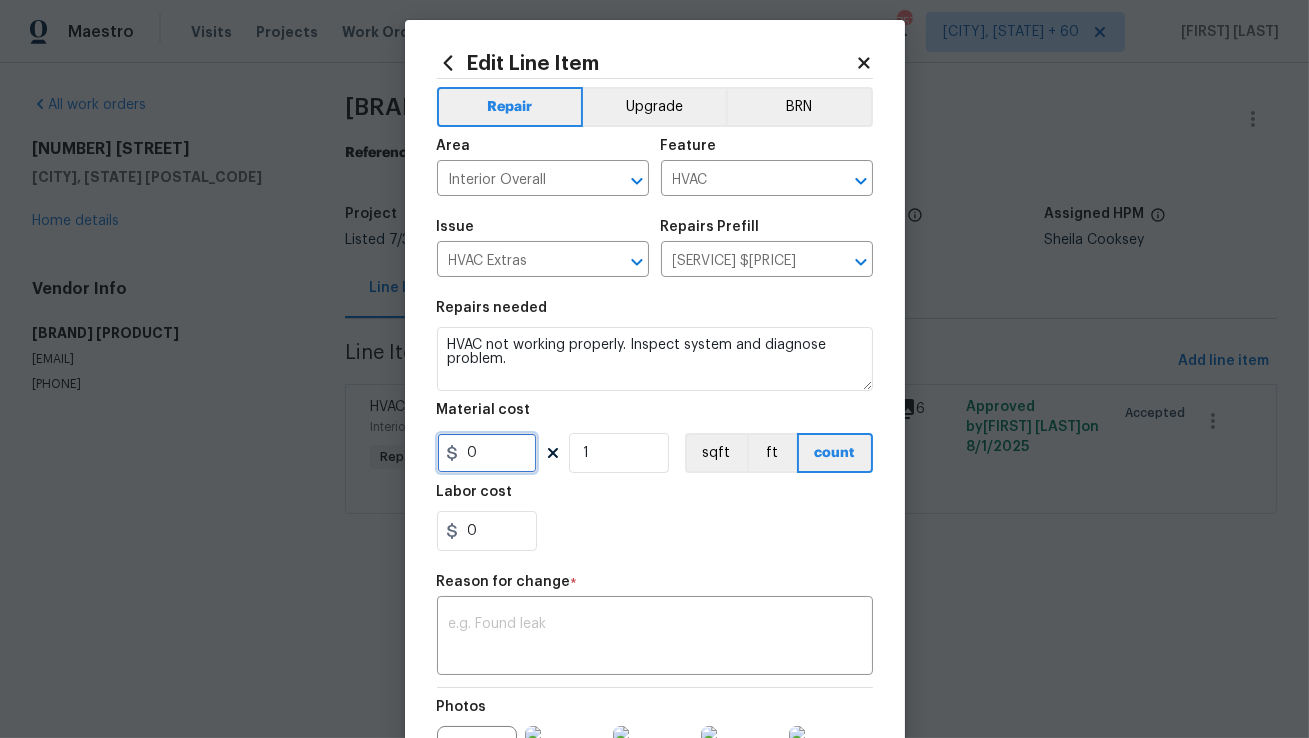 click on "0" at bounding box center [487, 453] 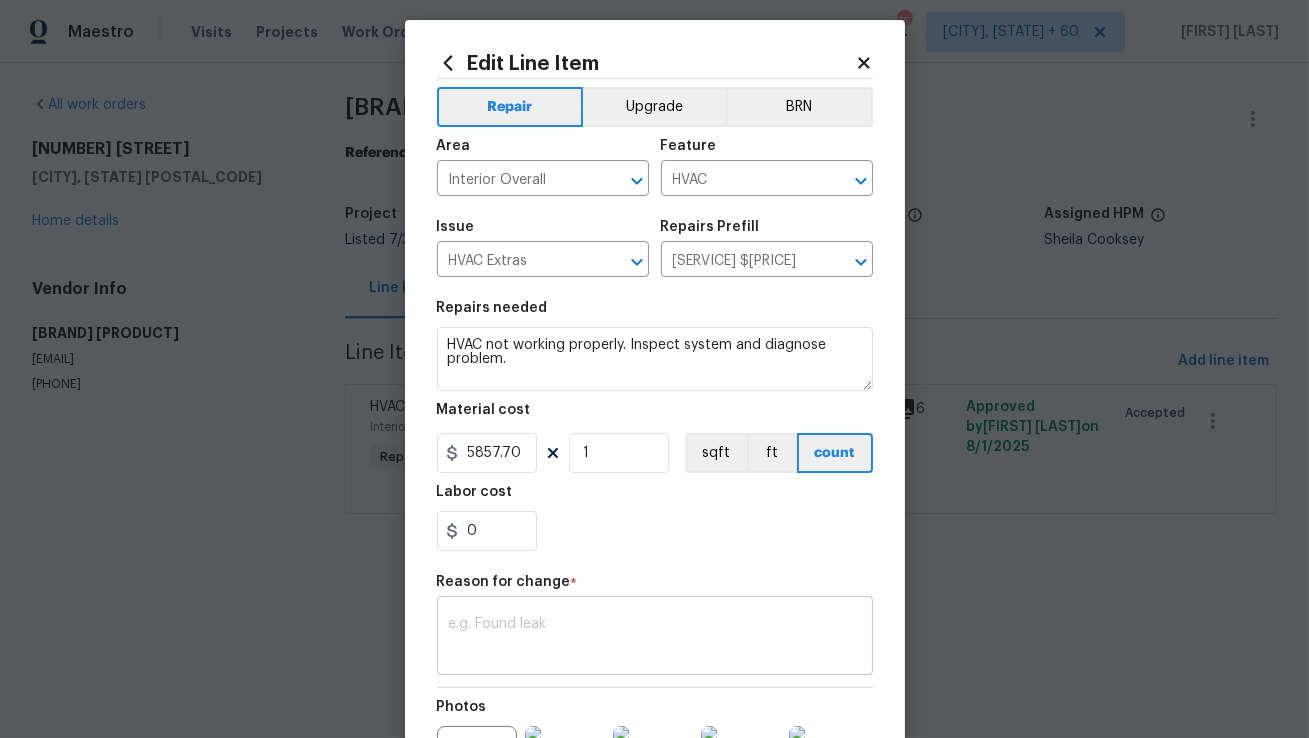 type on "5857.7" 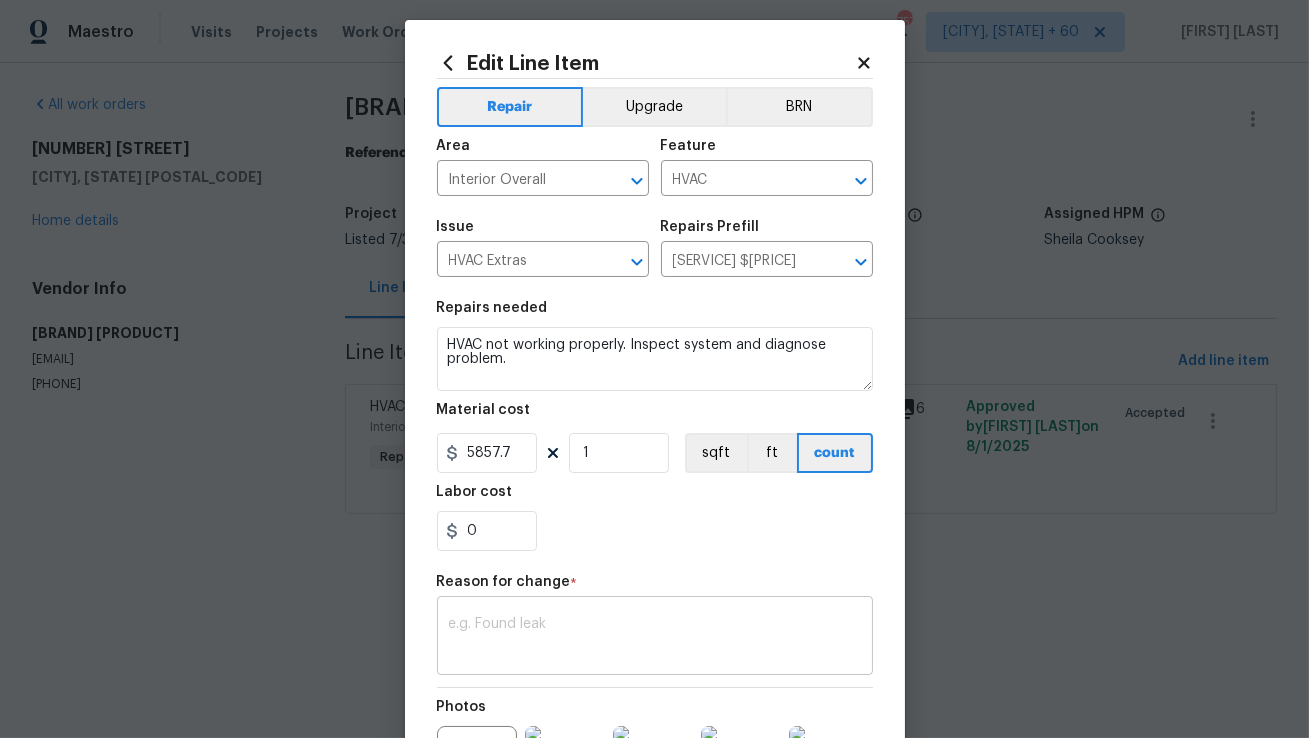 click at bounding box center [655, 638] 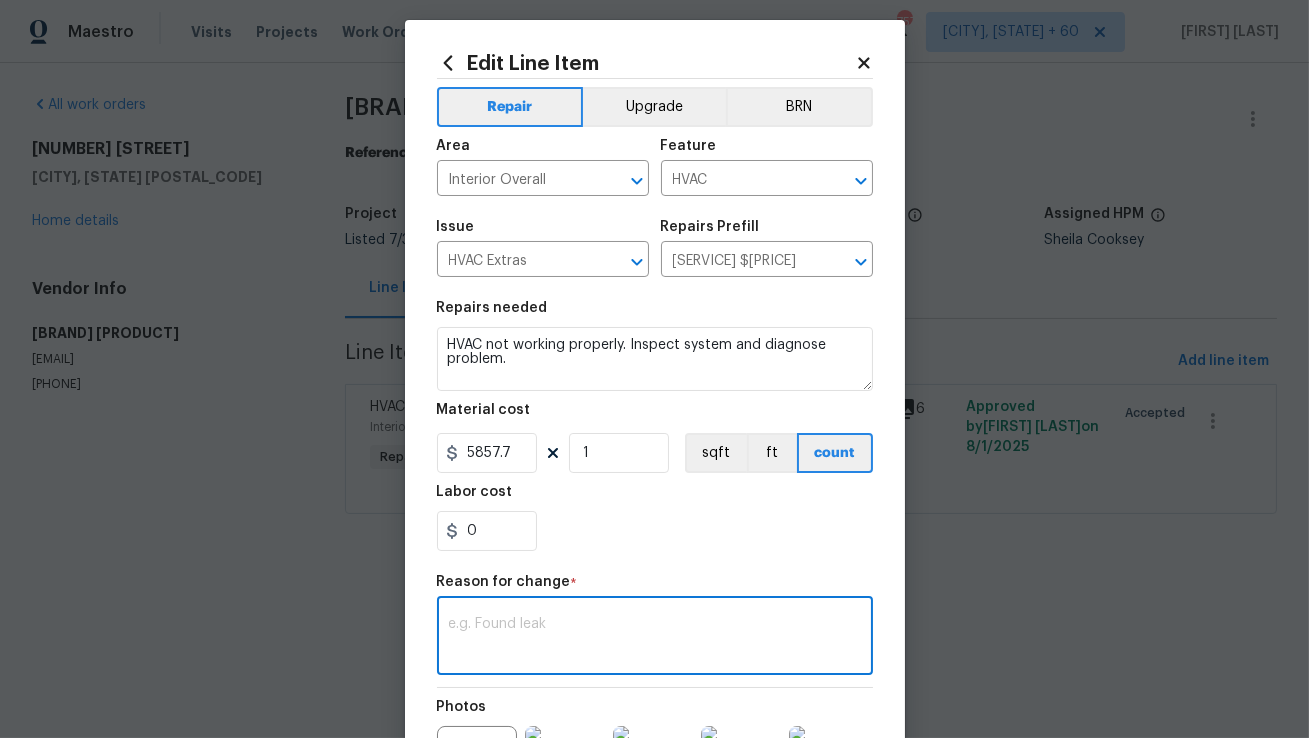 paste on "(AM) Updated cost per BR team approval." 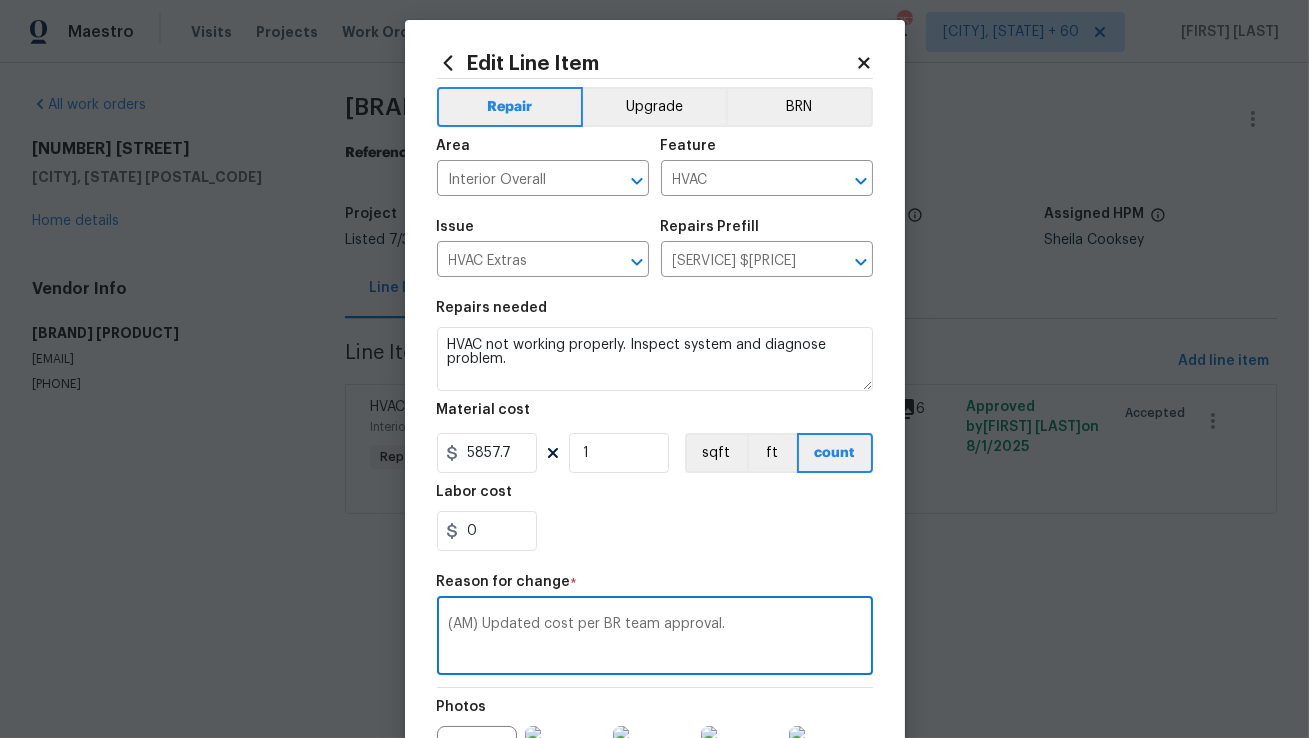 type on "(AM) Updated cost per BR team approval." 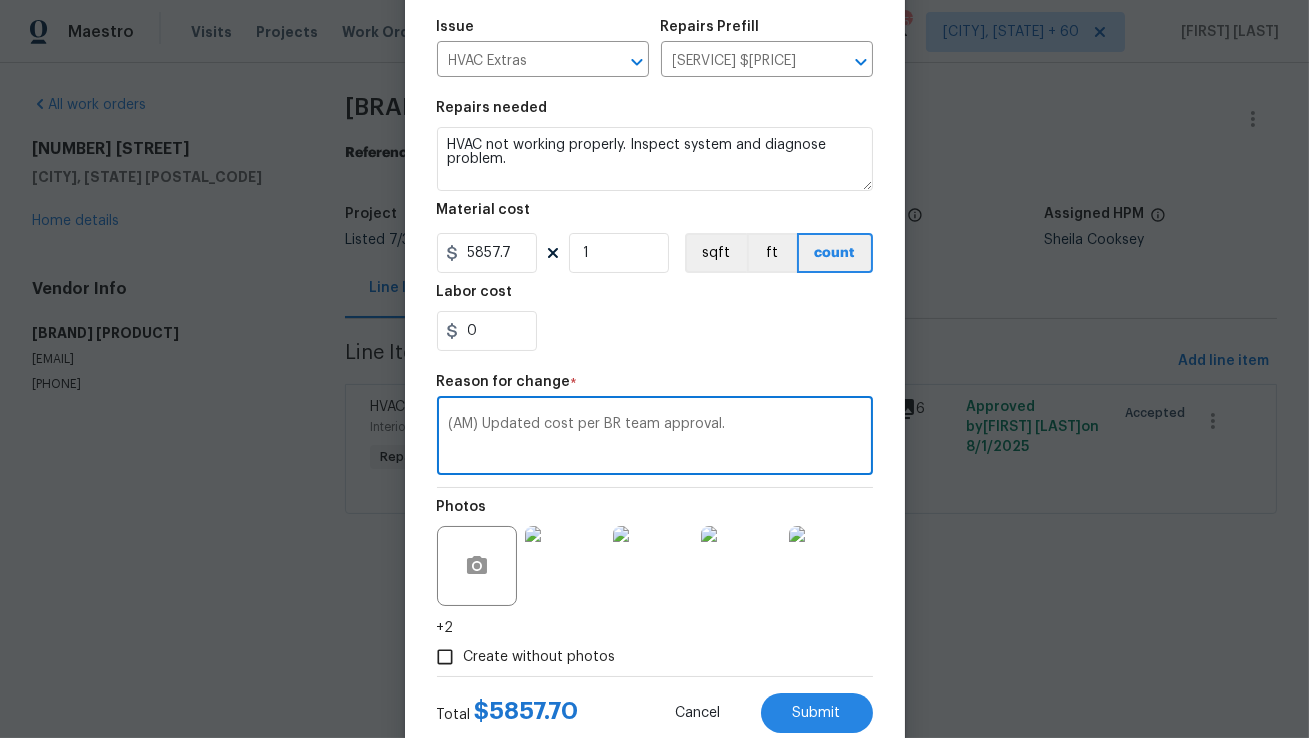 scroll, scrollTop: 267, scrollLeft: 0, axis: vertical 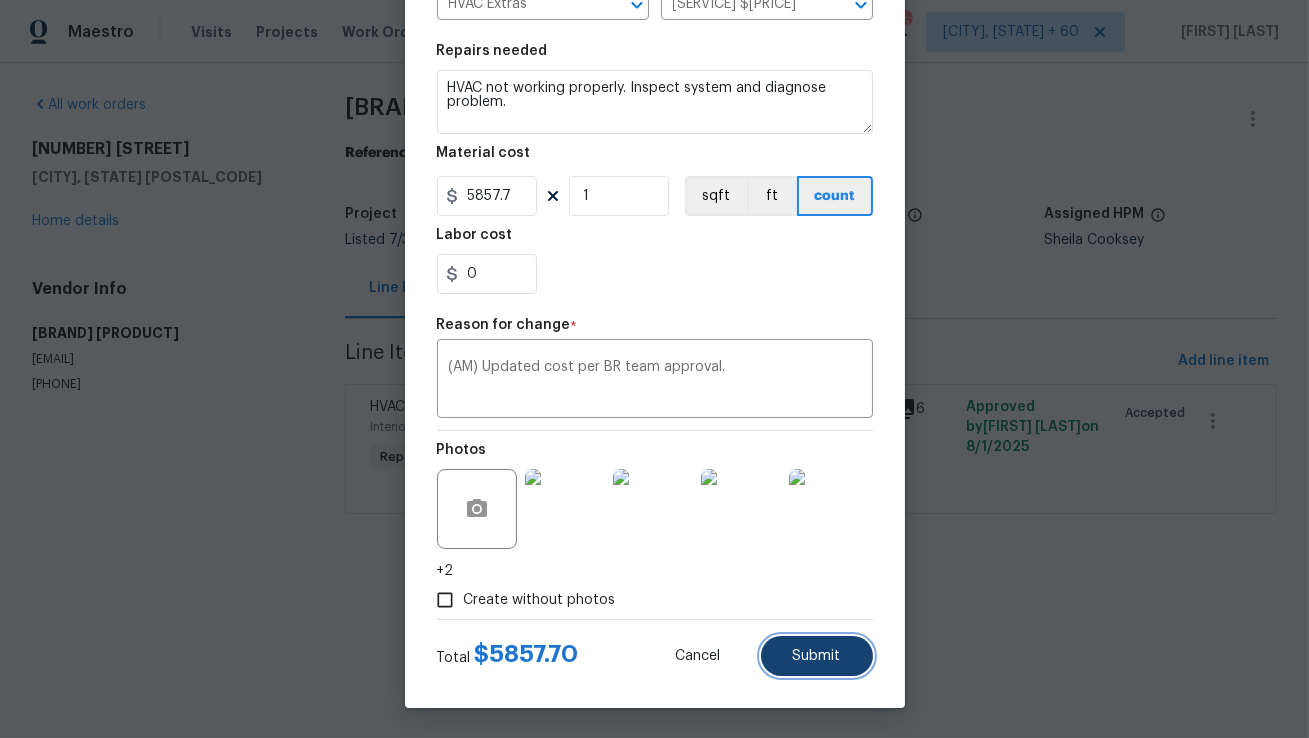 click on "Submit" at bounding box center (817, 656) 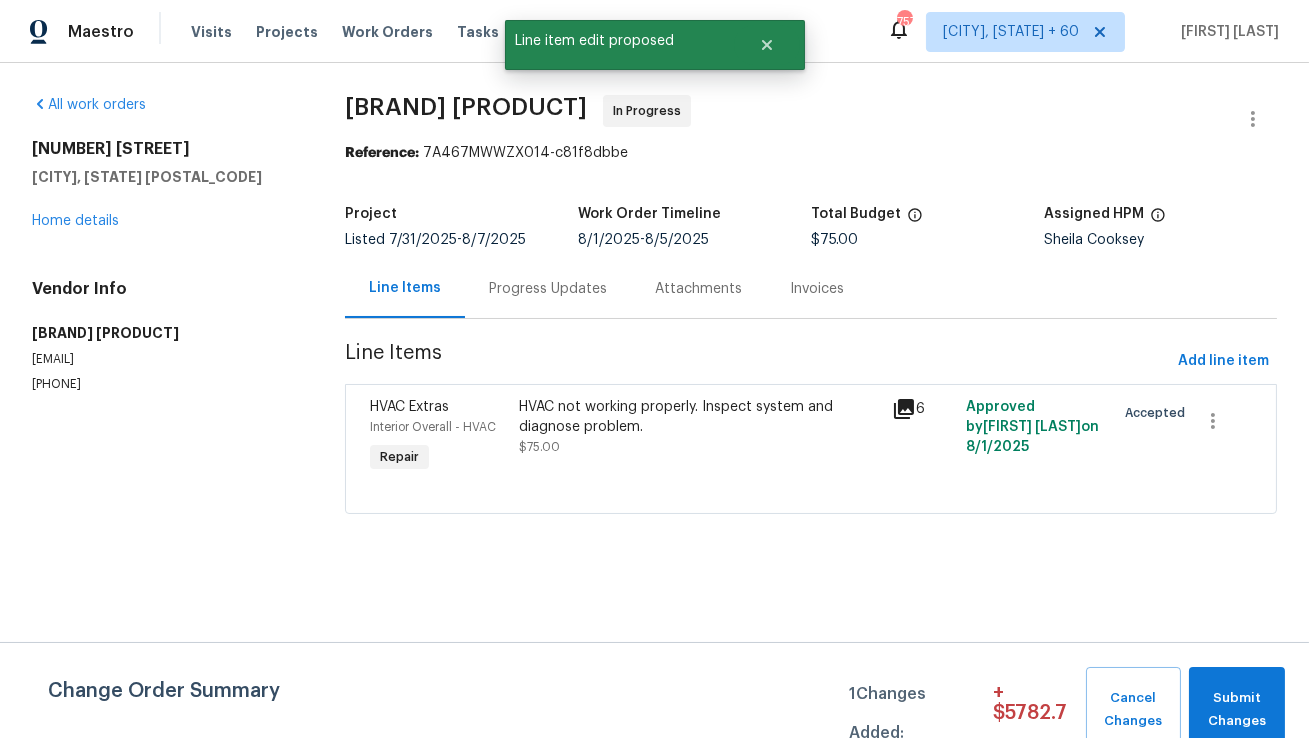 scroll, scrollTop: 0, scrollLeft: 0, axis: both 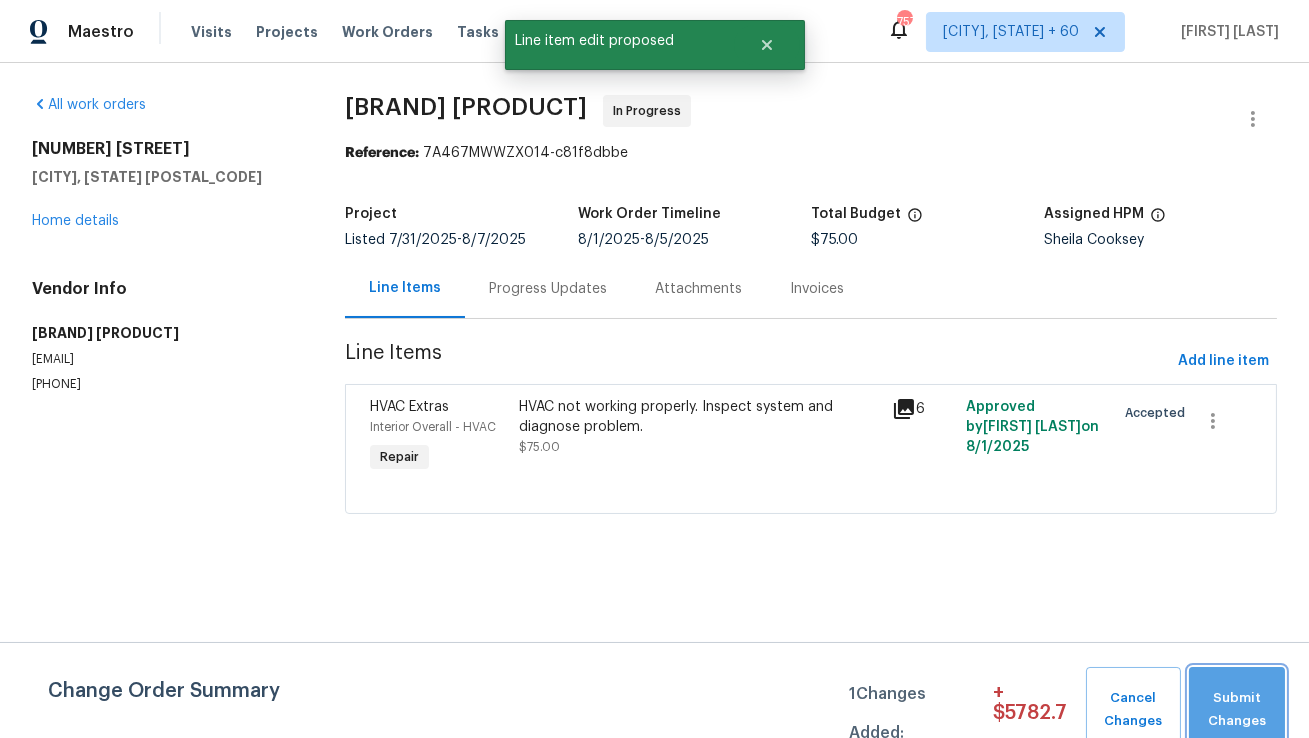 click on "Submit Changes" at bounding box center [1237, 710] 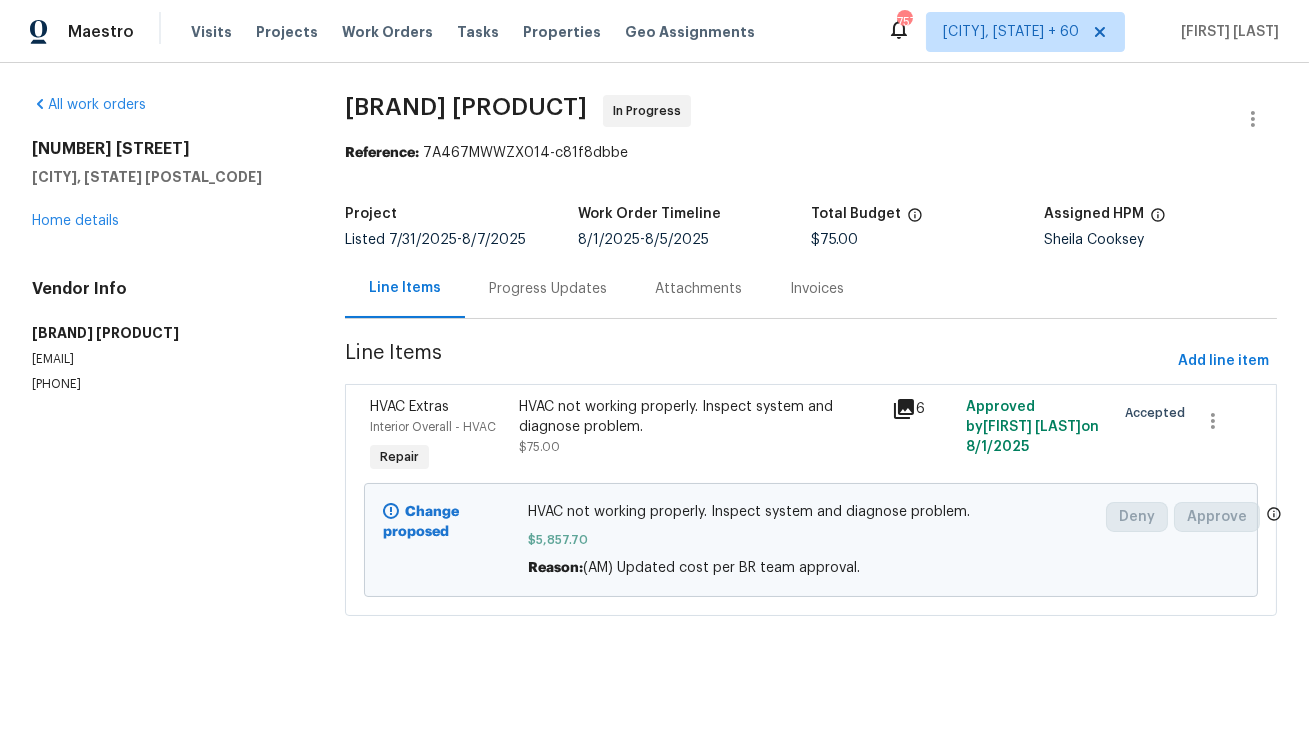 click on "Progress Updates" at bounding box center (548, 288) 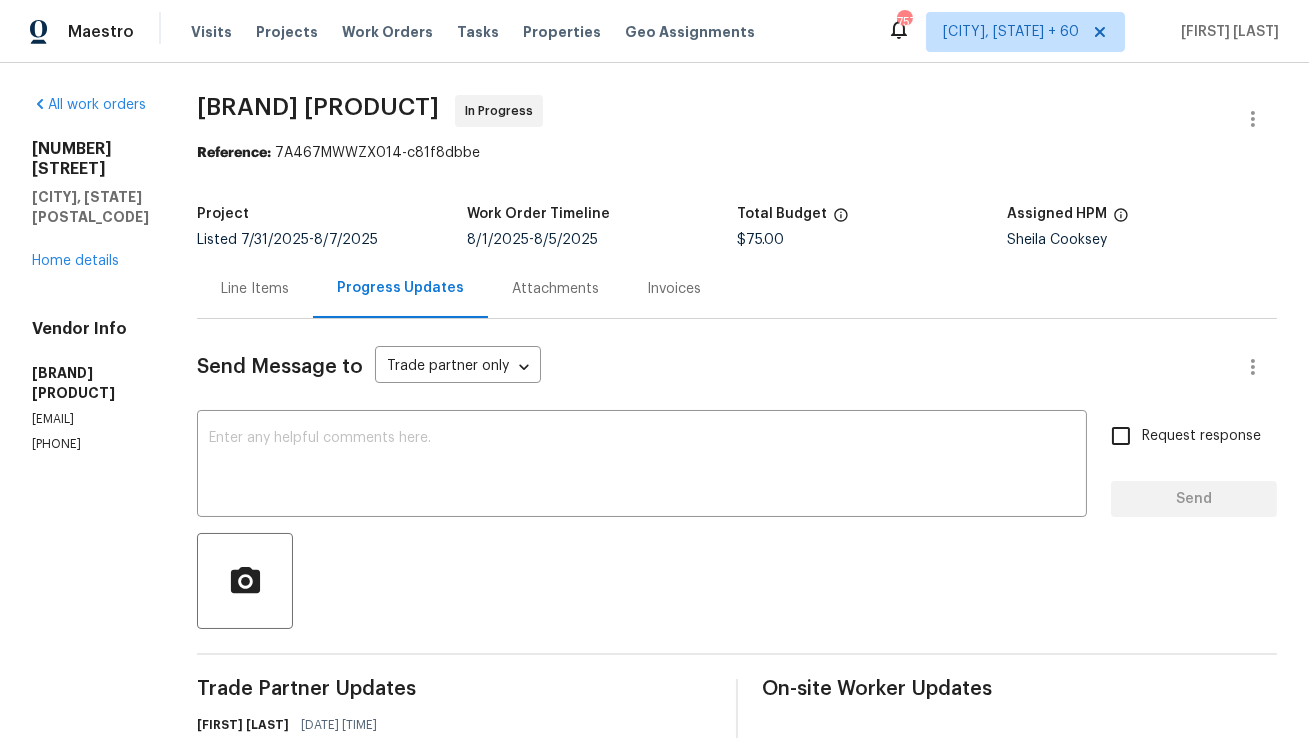 click on "Line Items" at bounding box center (255, 289) 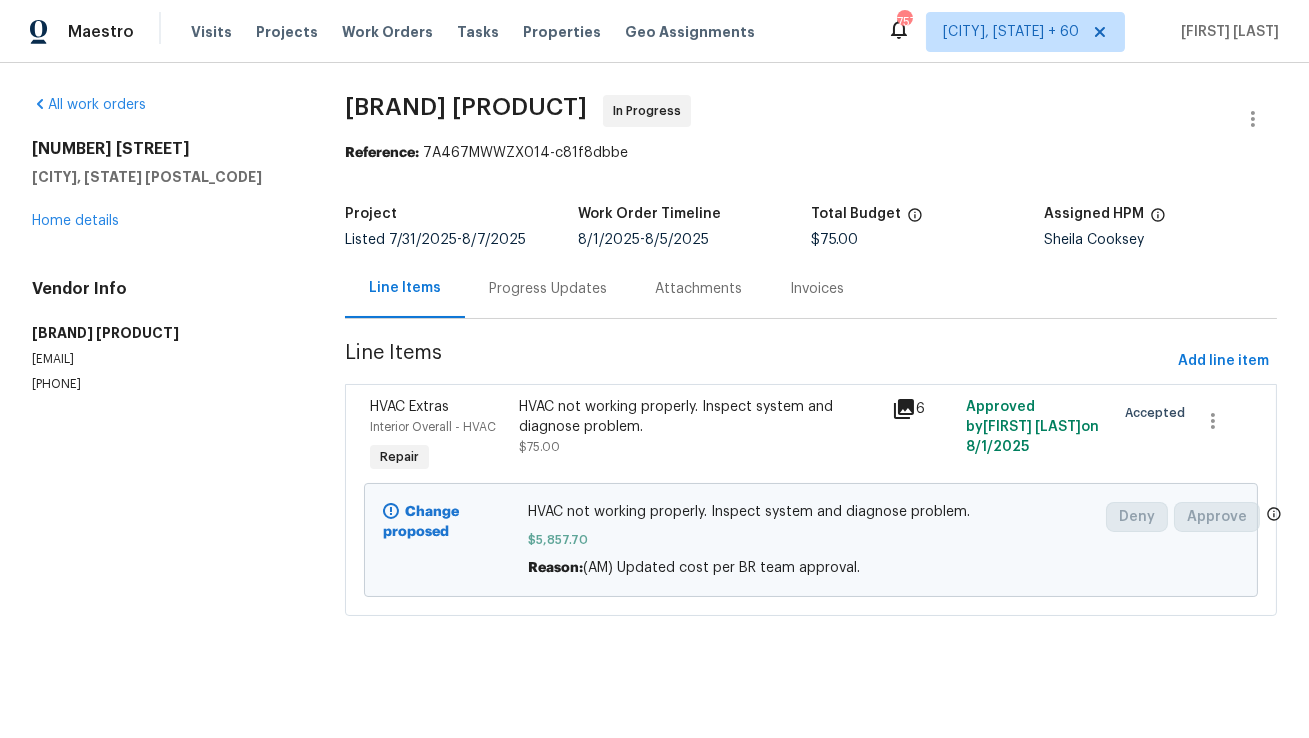 click on "Progress Updates" at bounding box center (548, 288) 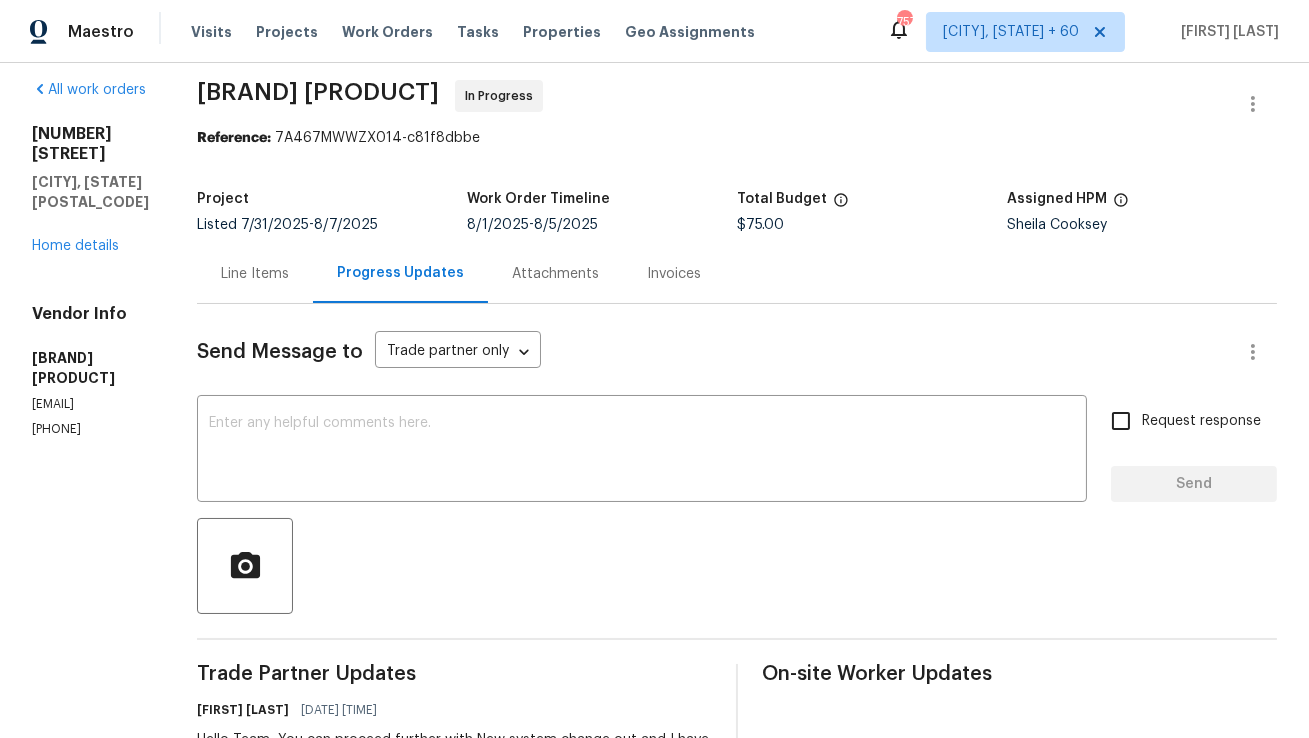 scroll, scrollTop: 0, scrollLeft: 0, axis: both 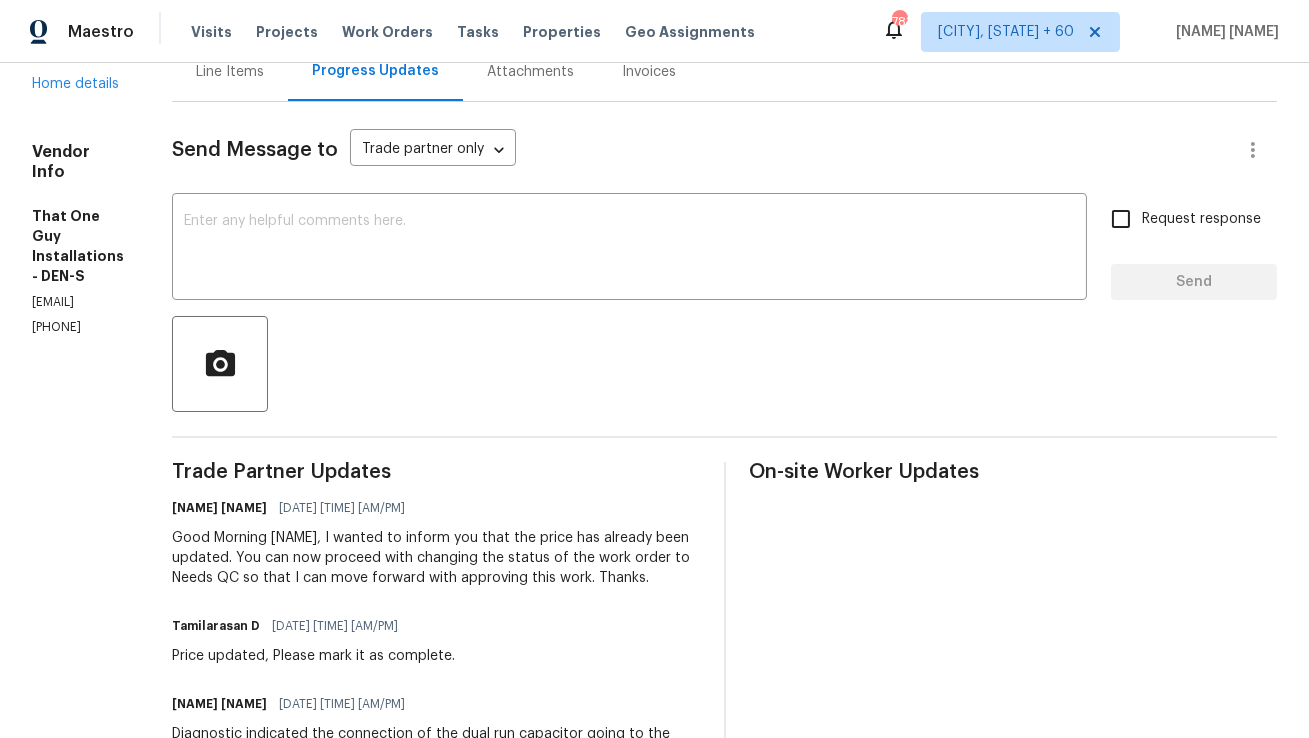 click on "[PHONE]" at bounding box center (78, 327) 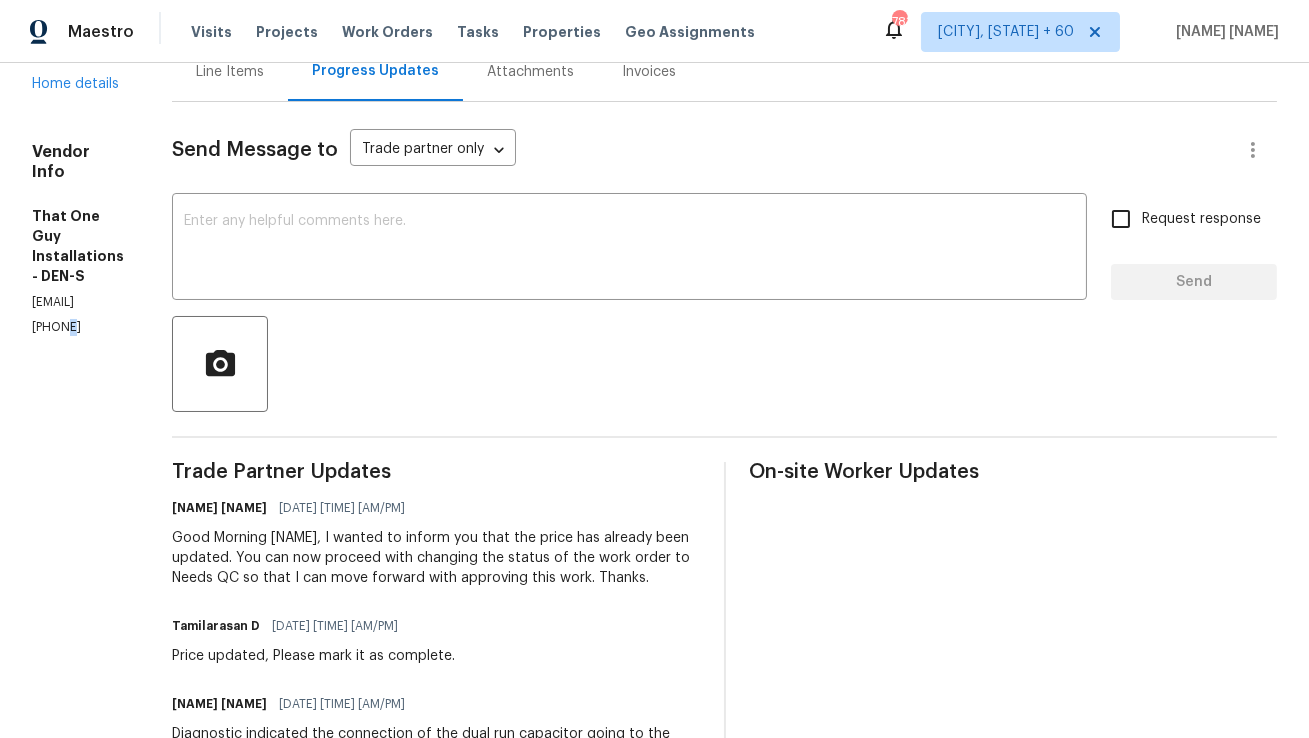 click on "(720) 242-7334" at bounding box center [78, 327] 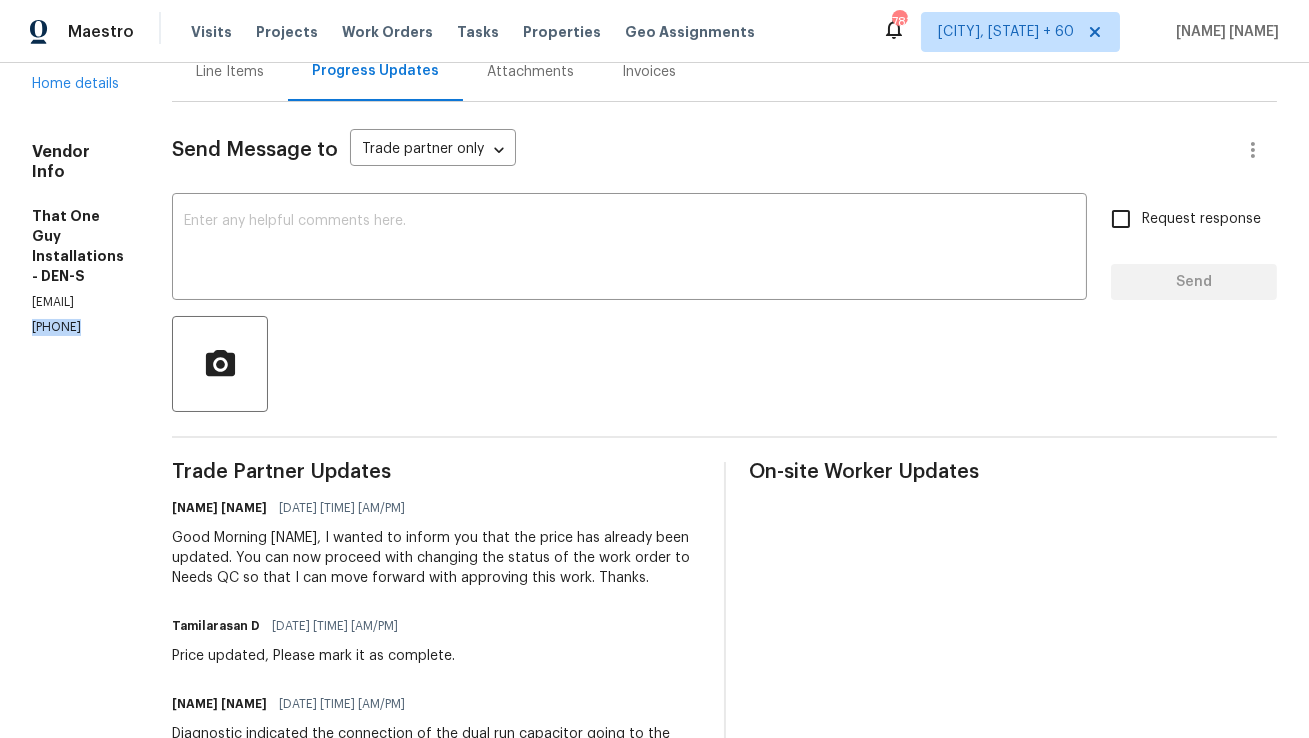 click on "(720) 242-7334" at bounding box center (78, 327) 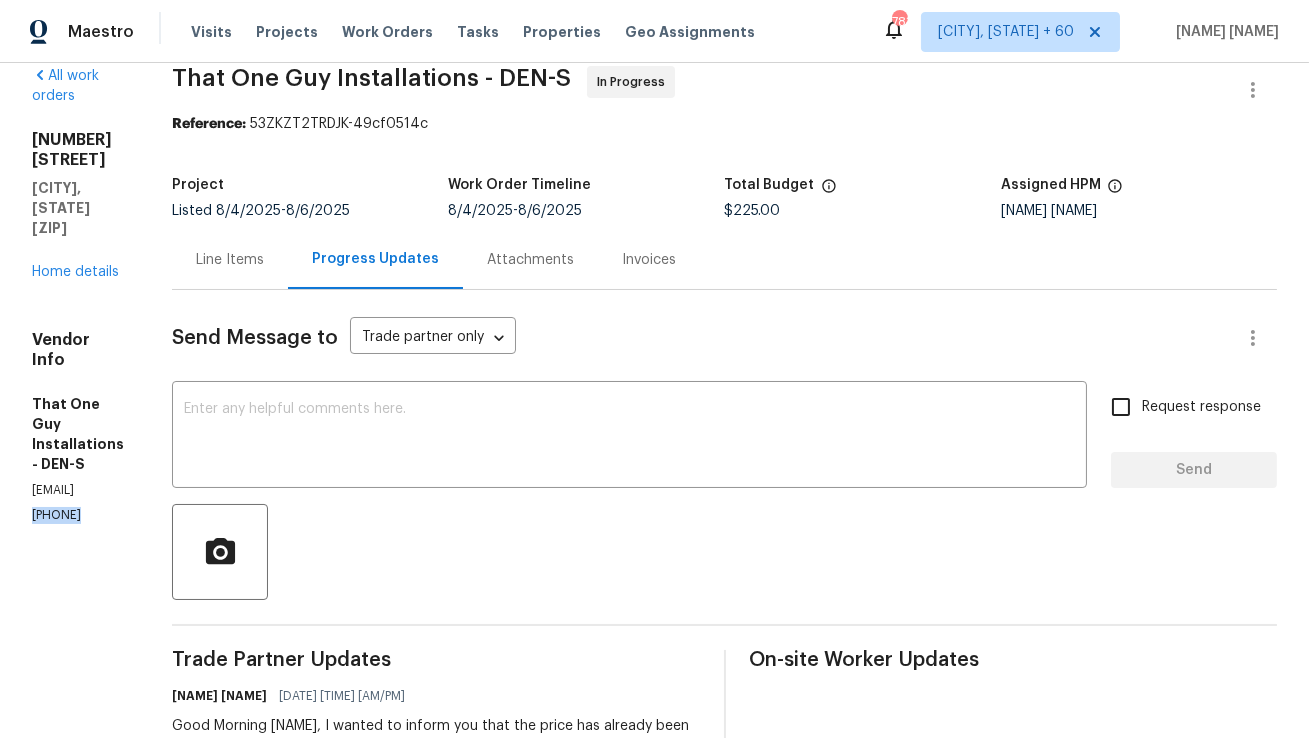 scroll, scrollTop: 0, scrollLeft: 0, axis: both 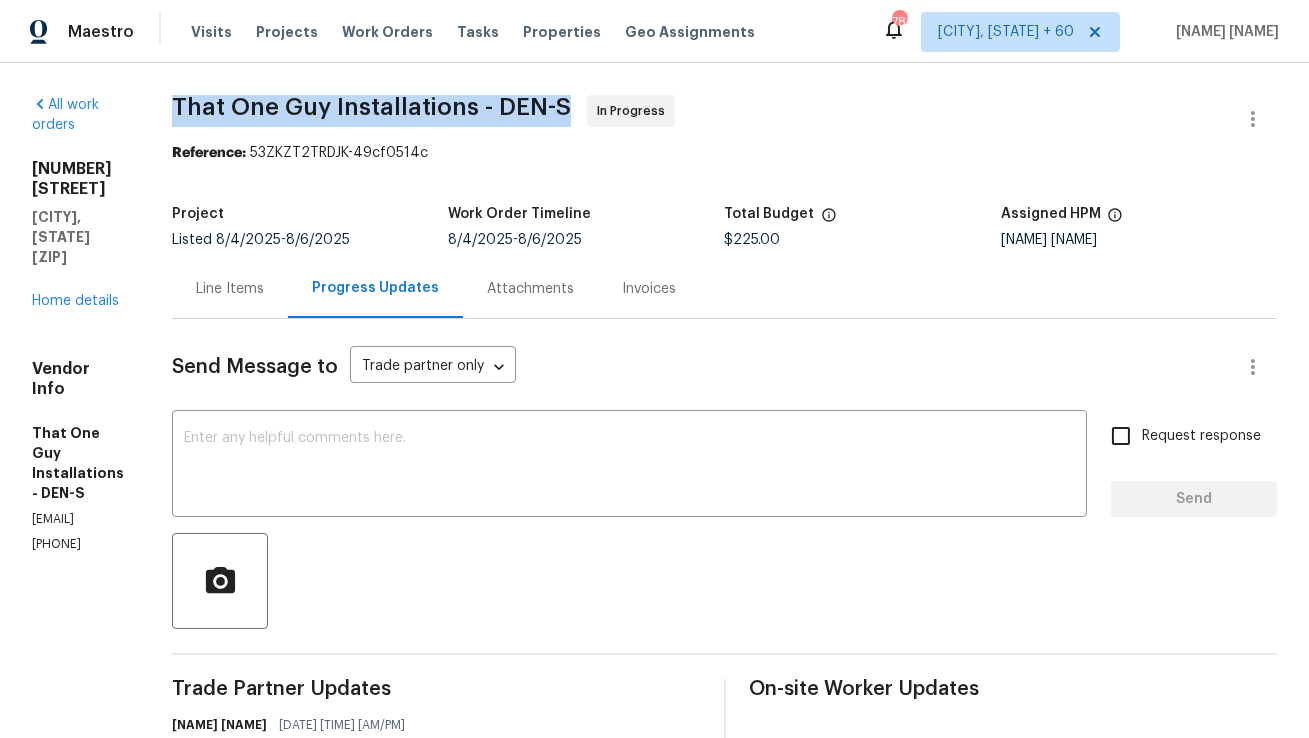 drag, startPoint x: 198, startPoint y: 106, endPoint x: 457, endPoint y: 107, distance: 259.00192 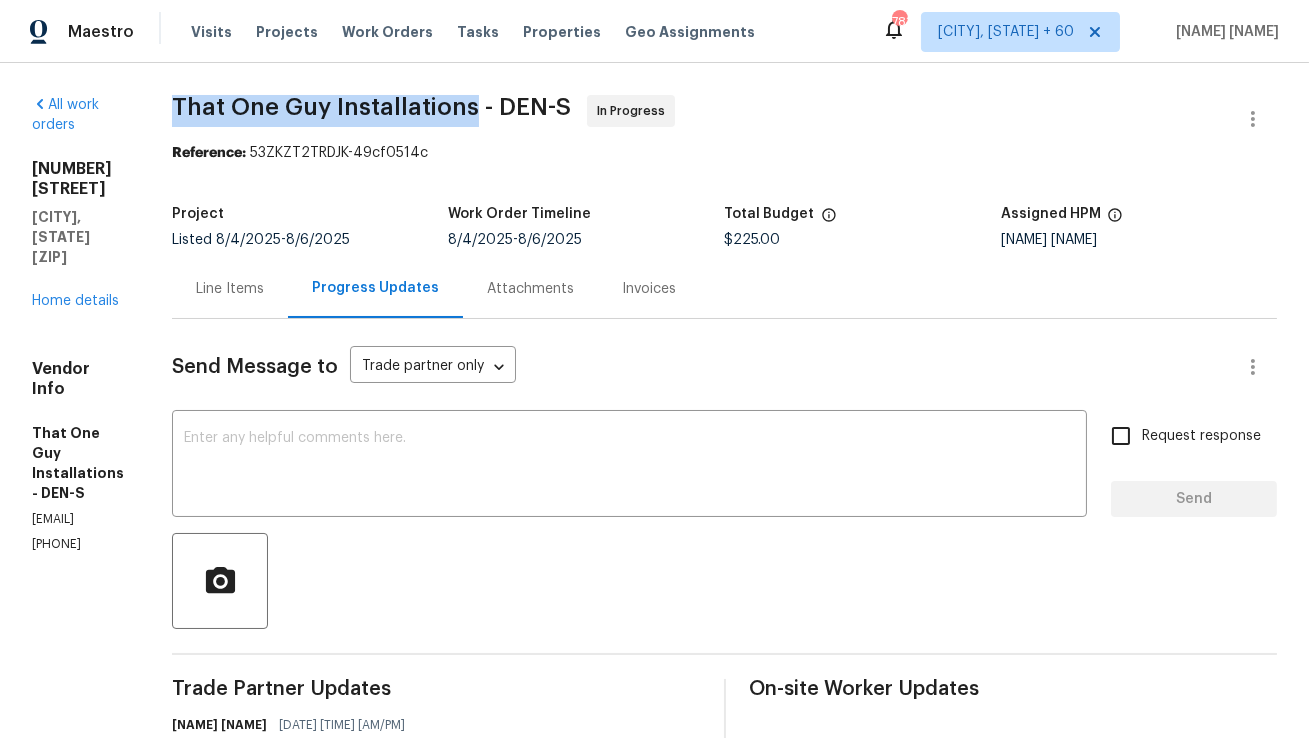 copy on "That One Guy Installations" 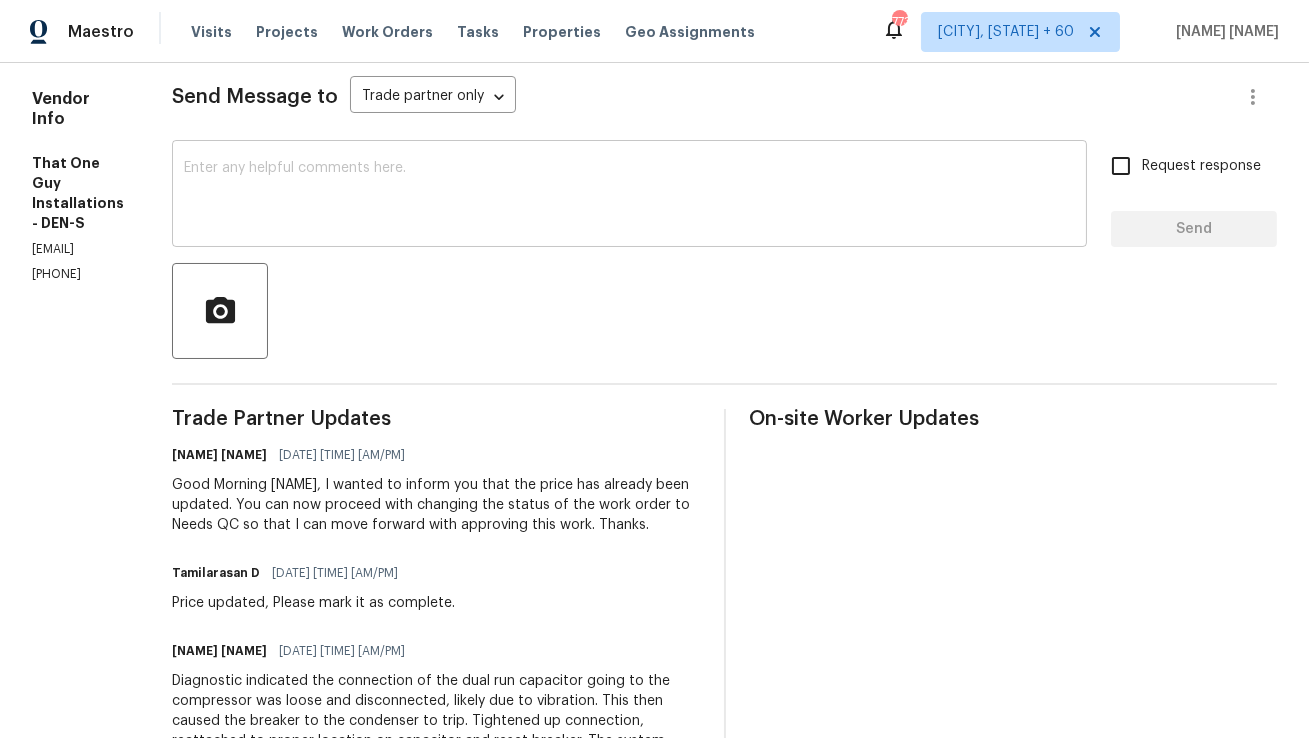scroll, scrollTop: 0, scrollLeft: 0, axis: both 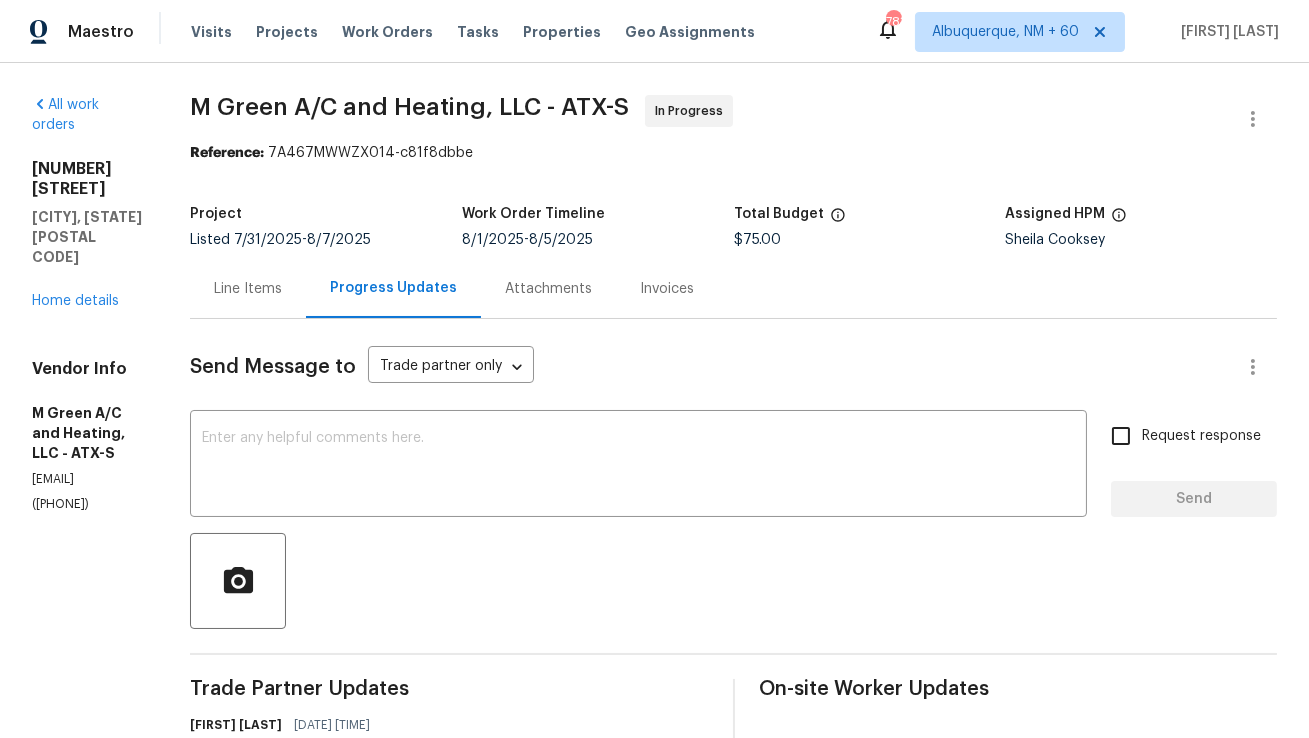 click on "Line Items" at bounding box center (248, 289) 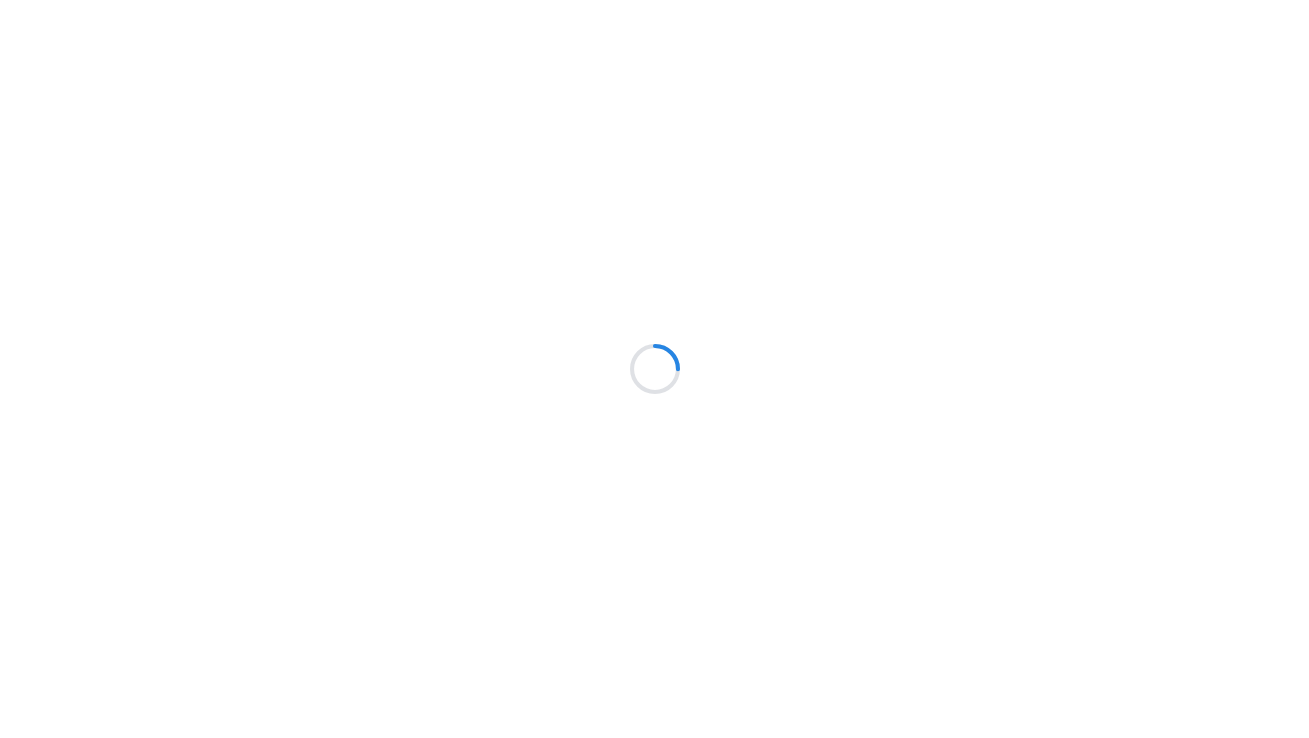 scroll, scrollTop: 0, scrollLeft: 0, axis: both 